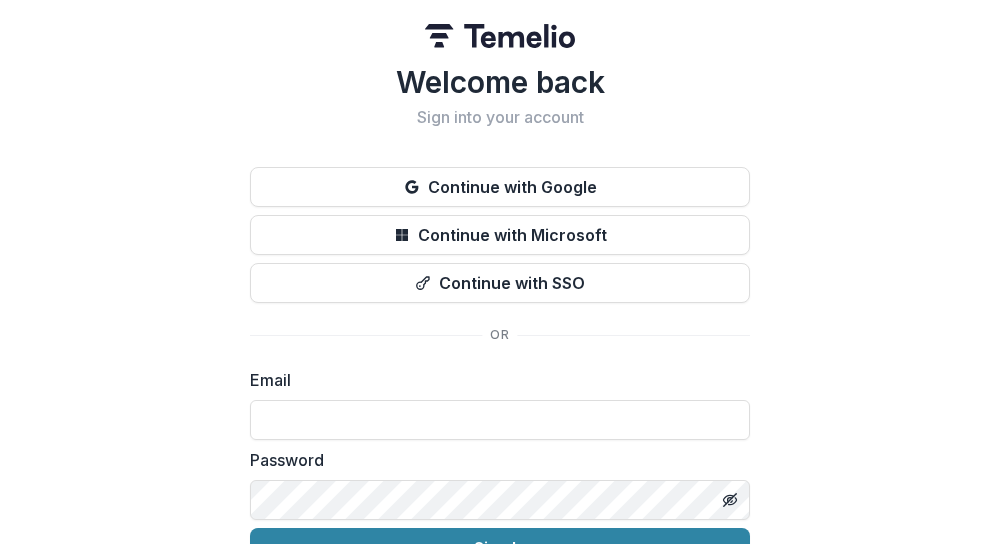scroll, scrollTop: 0, scrollLeft: 0, axis: both 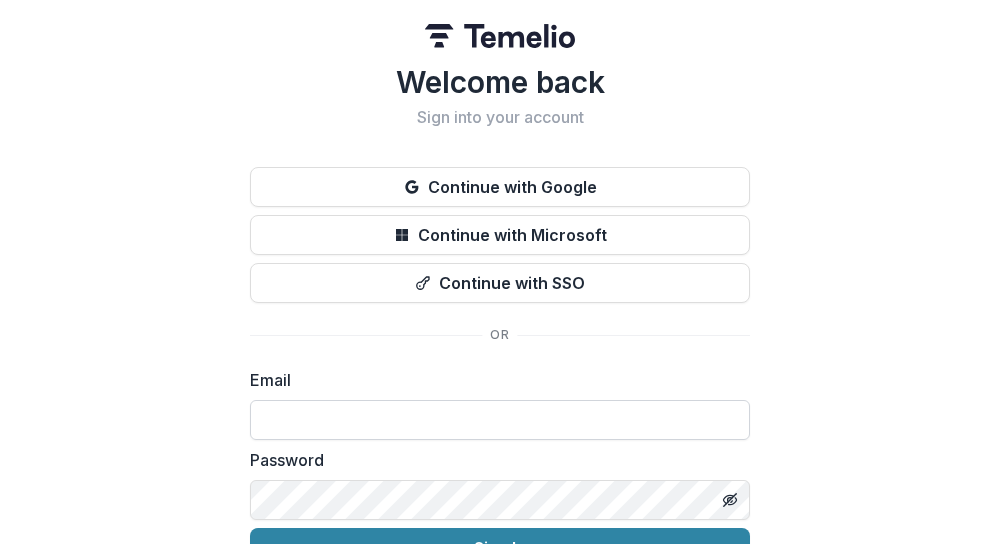 click at bounding box center [500, 420] 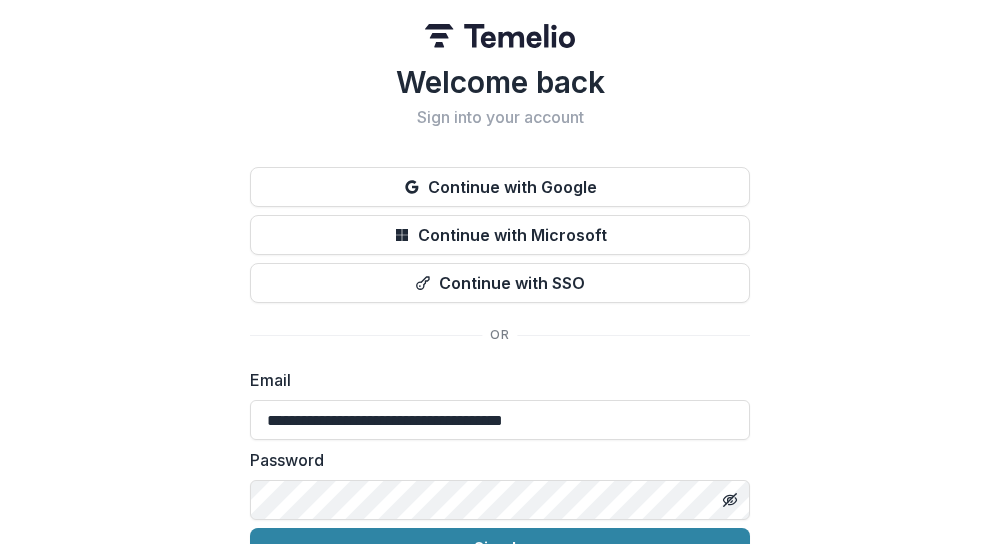 type on "**********" 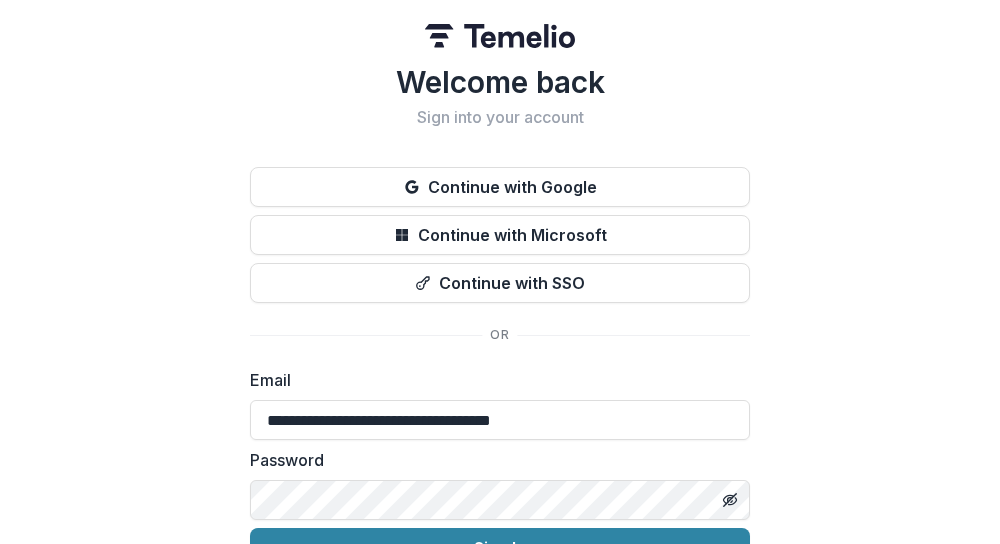 scroll, scrollTop: 109, scrollLeft: 0, axis: vertical 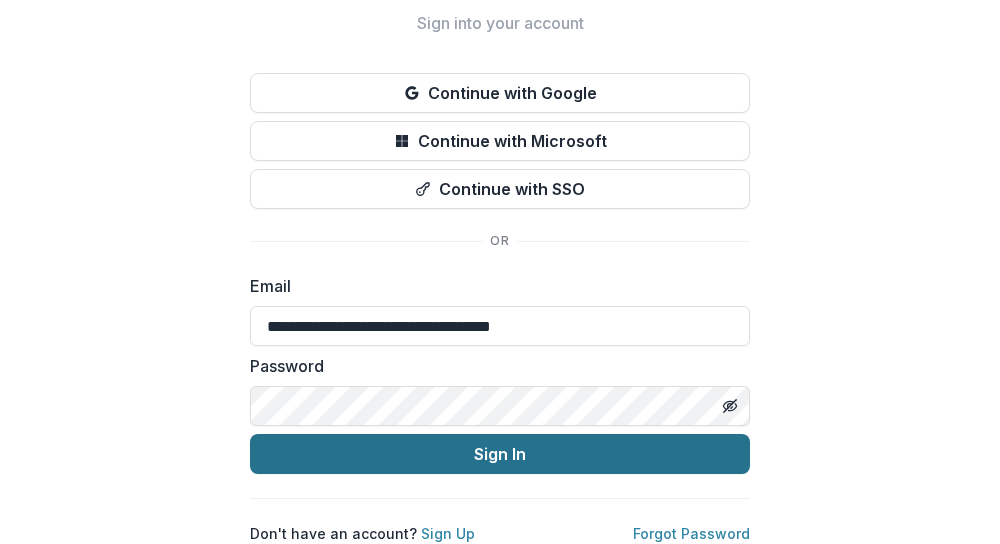 click on "Sign In" at bounding box center [500, 454] 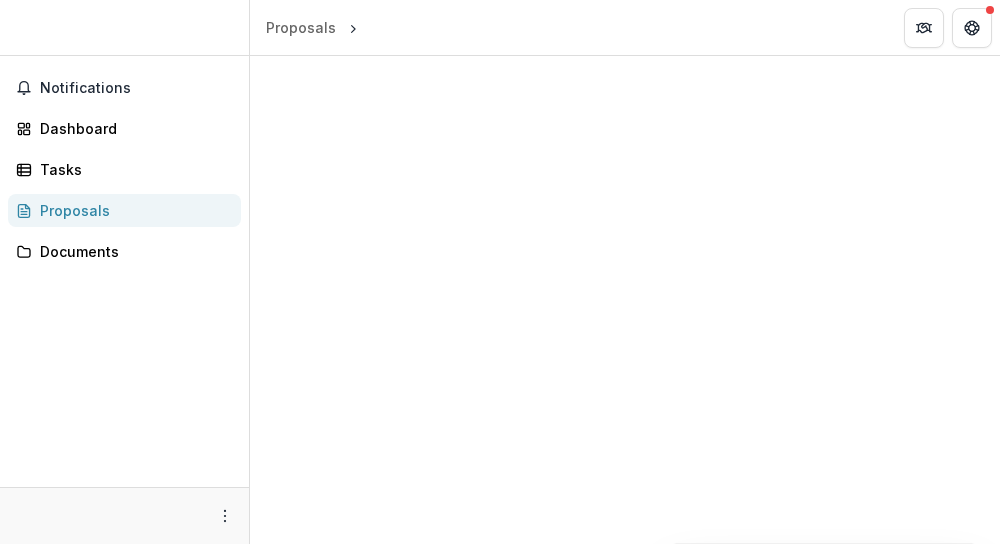 scroll, scrollTop: 0, scrollLeft: 0, axis: both 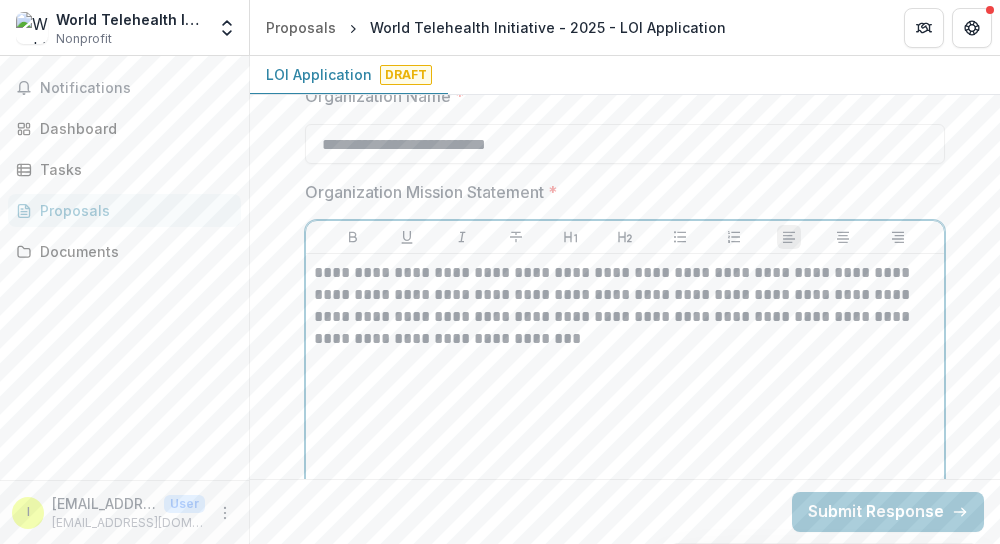 click on "**********" at bounding box center [625, 306] 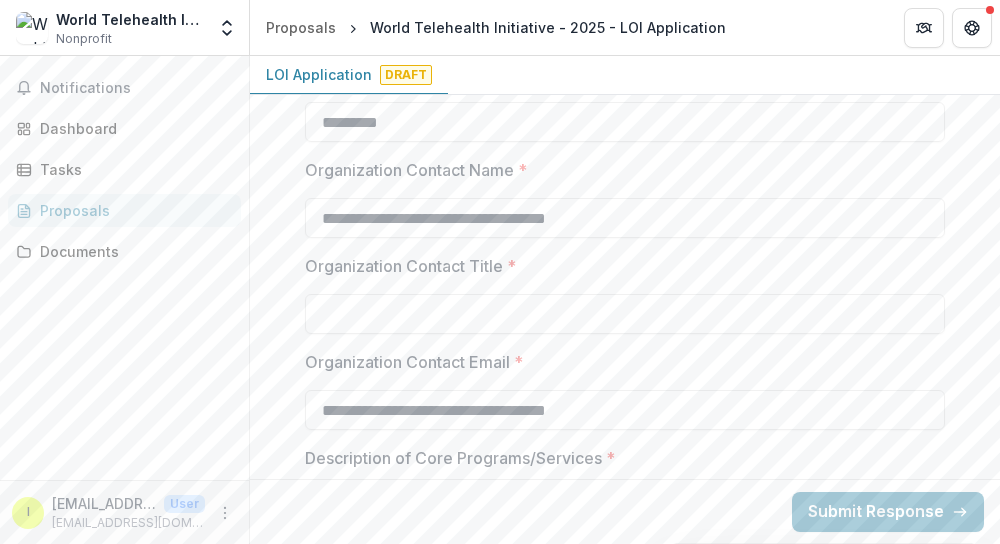 scroll, scrollTop: 1130, scrollLeft: 0, axis: vertical 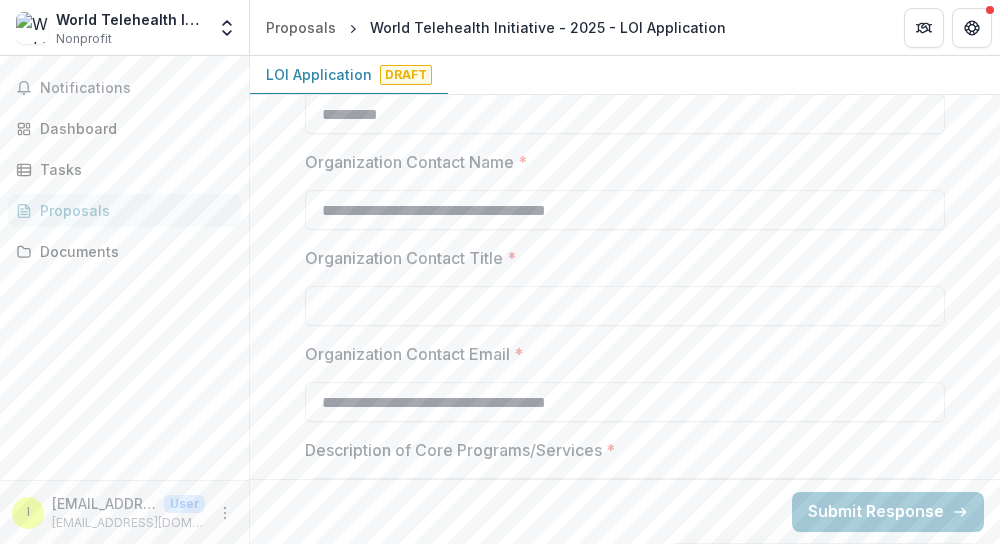 drag, startPoint x: 616, startPoint y: 217, endPoint x: 282, endPoint y: 221, distance: 334.02396 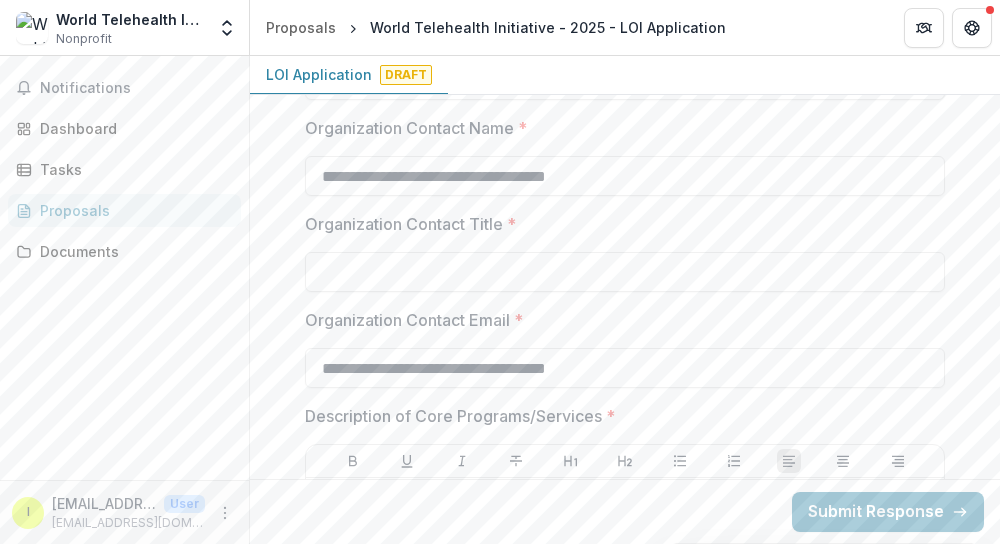 scroll, scrollTop: 1140, scrollLeft: 0, axis: vertical 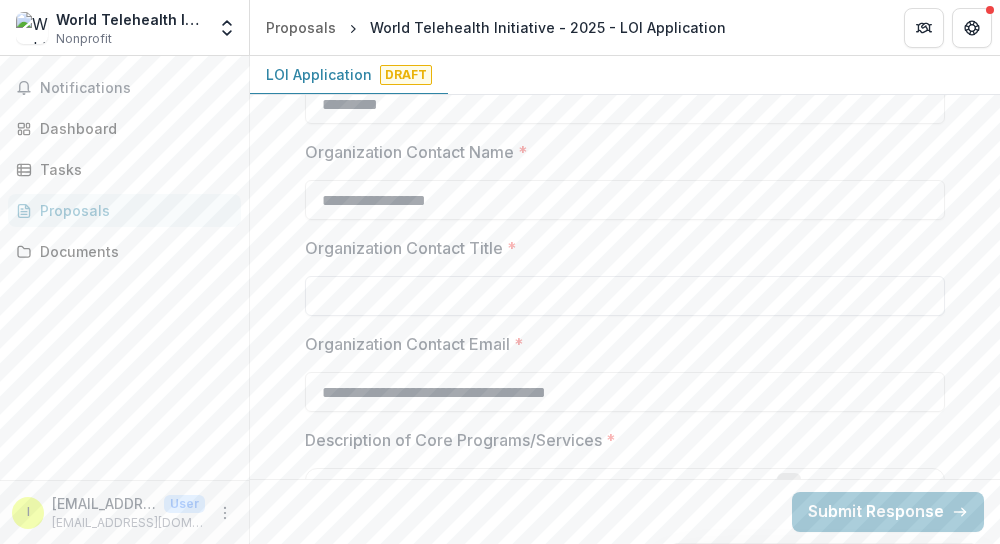 type on "**********" 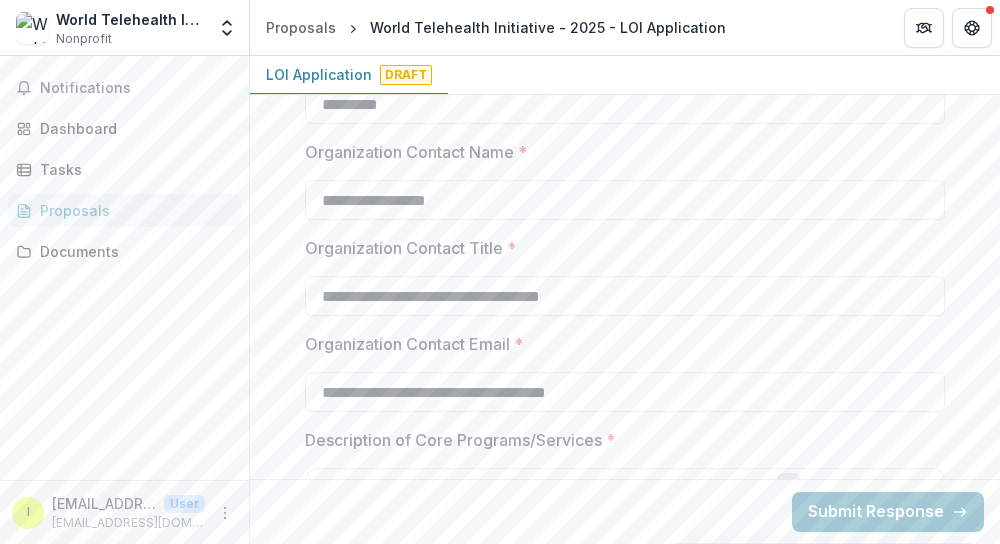 type on "**********" 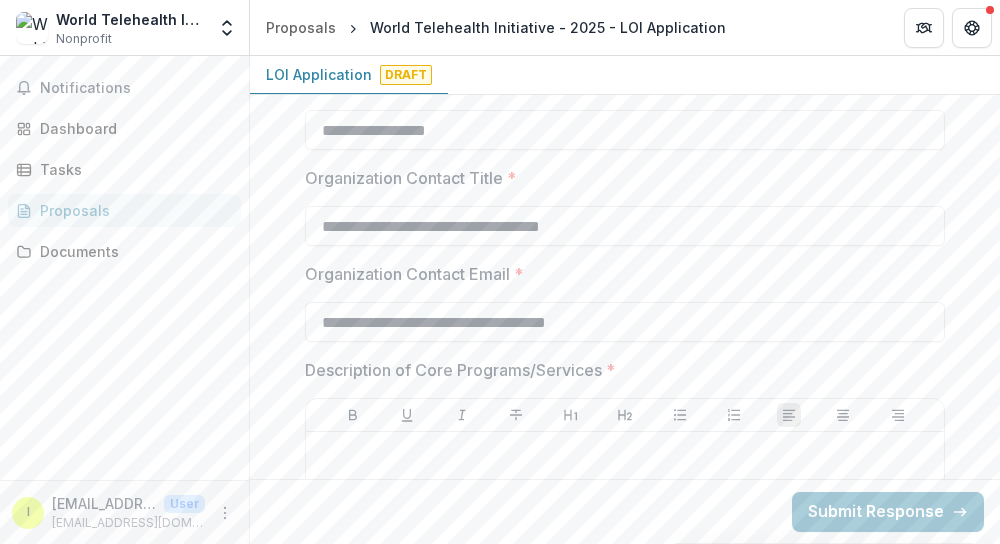 scroll, scrollTop: 1210, scrollLeft: 0, axis: vertical 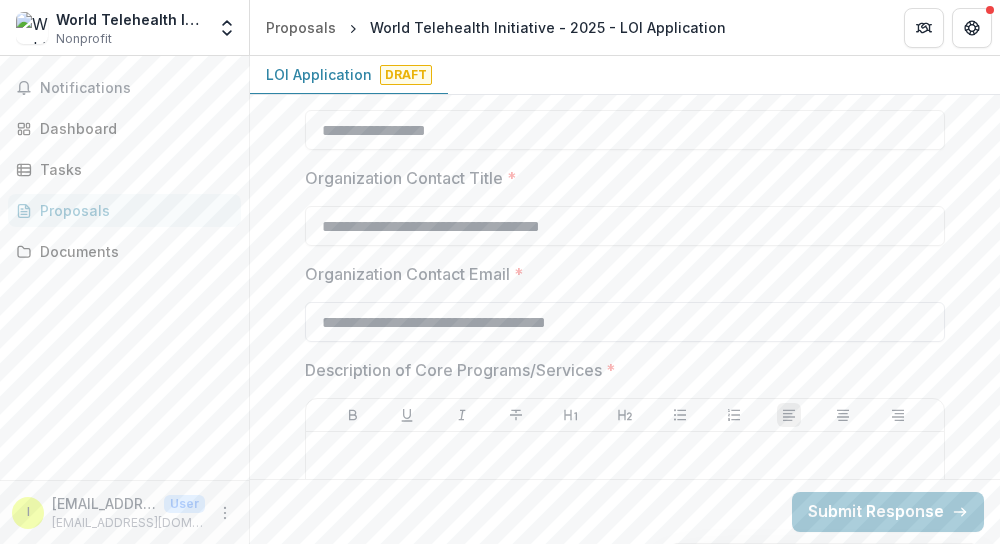 drag, startPoint x: 614, startPoint y: 315, endPoint x: 308, endPoint y: 323, distance: 306.10455 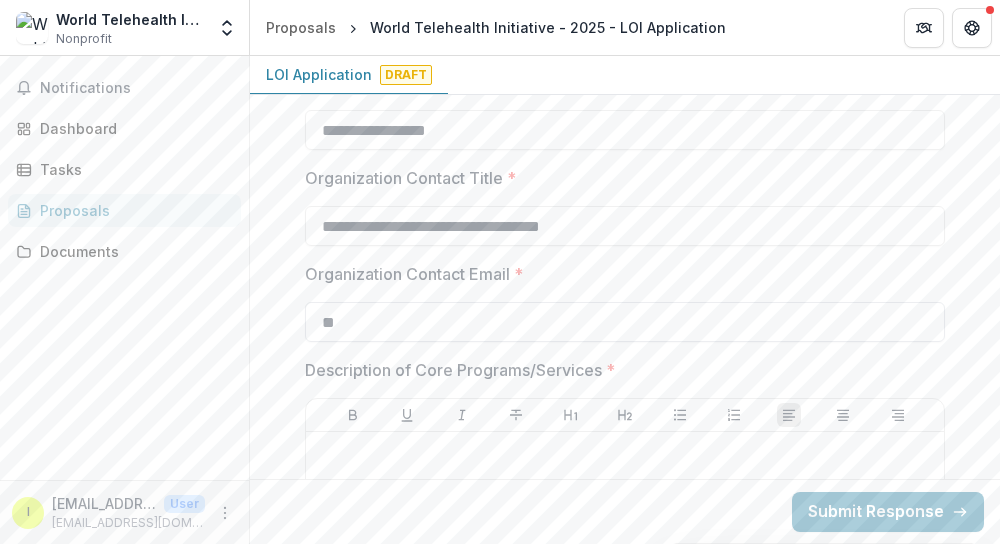 type on "*" 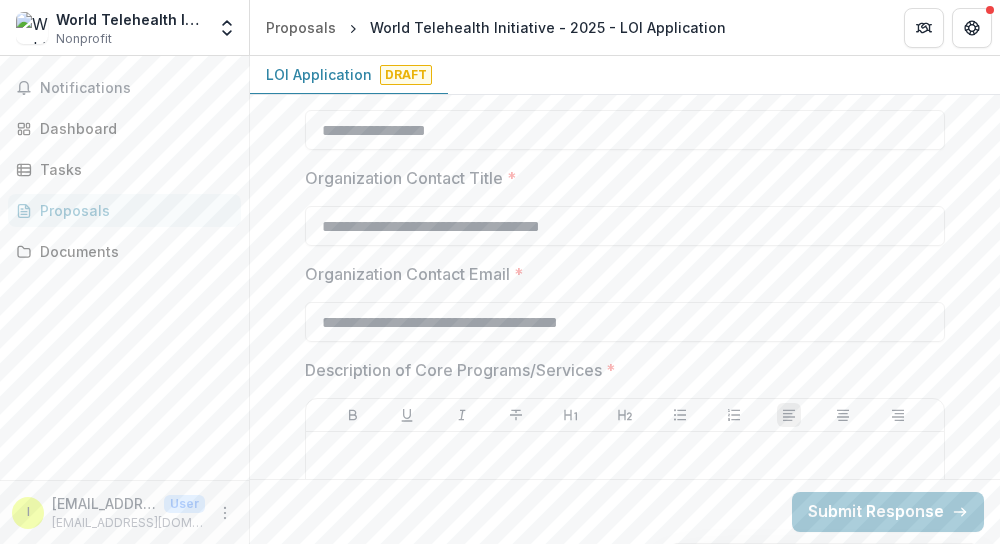type on "**********" 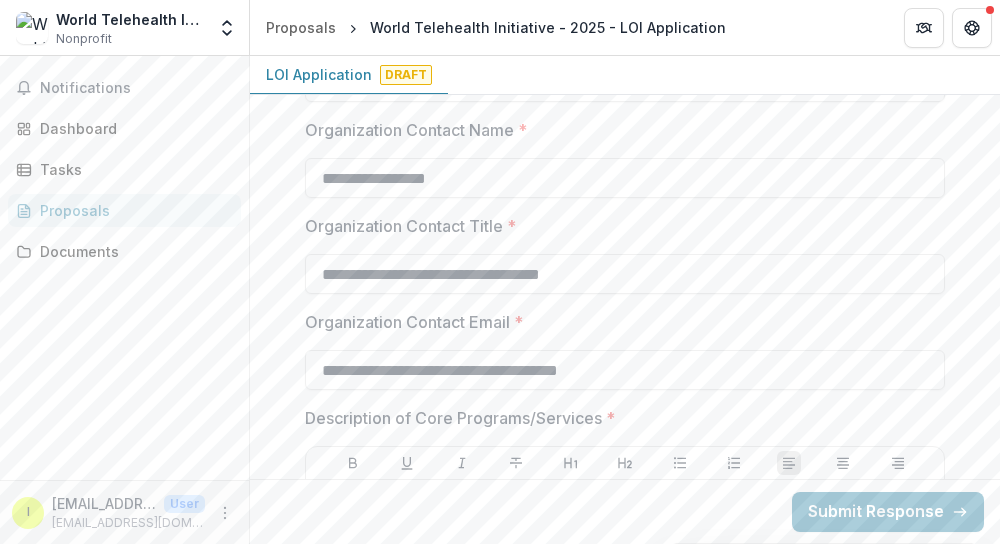 drag, startPoint x: 468, startPoint y: 182, endPoint x: 259, endPoint y: 179, distance: 209.02153 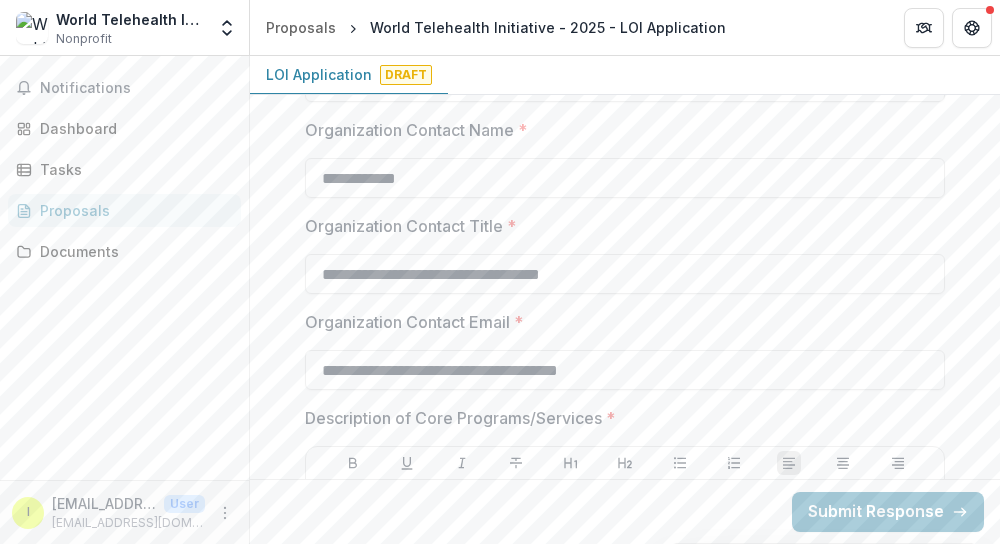 type on "**********" 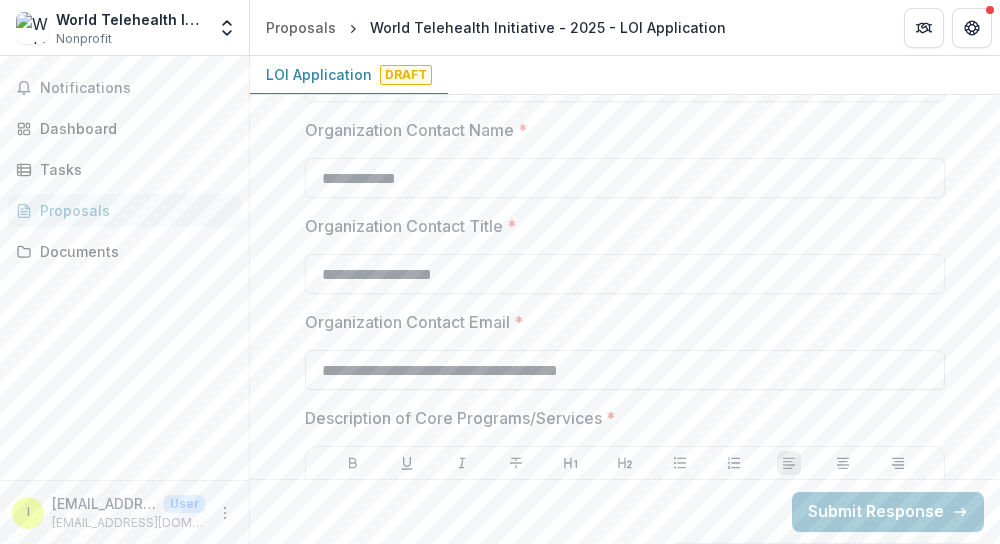 type on "**********" 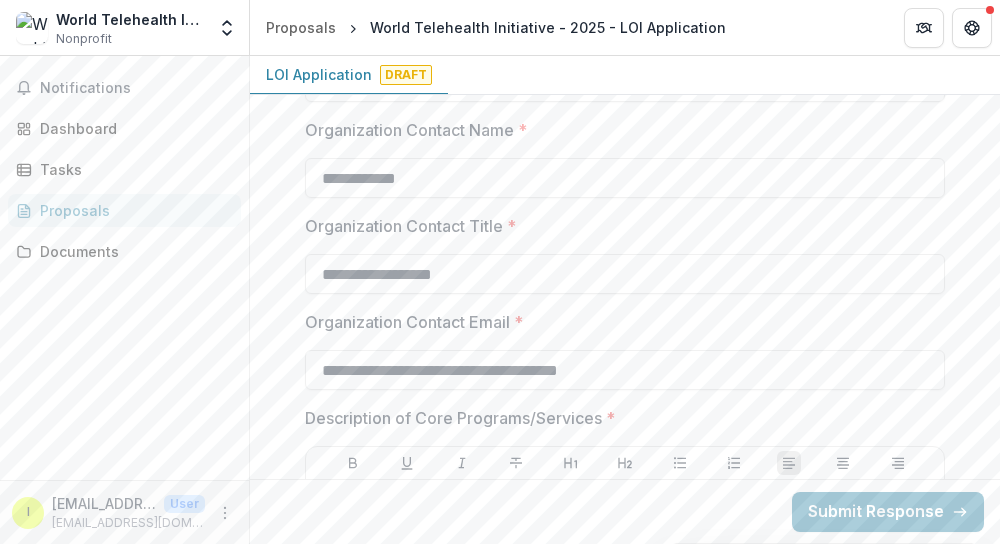 drag, startPoint x: 378, startPoint y: 371, endPoint x: 275, endPoint y: 364, distance: 103.23759 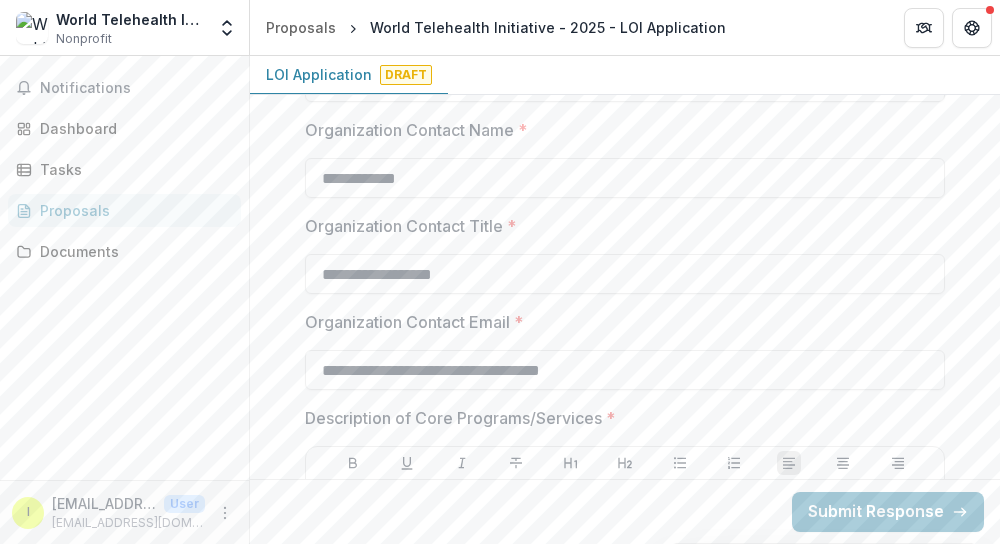 type on "**********" 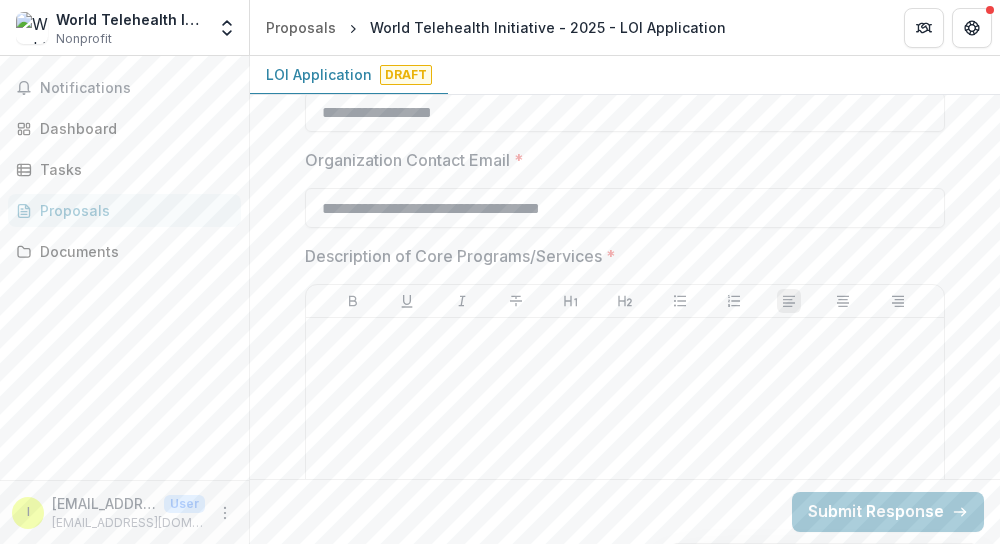 scroll, scrollTop: 1326, scrollLeft: 0, axis: vertical 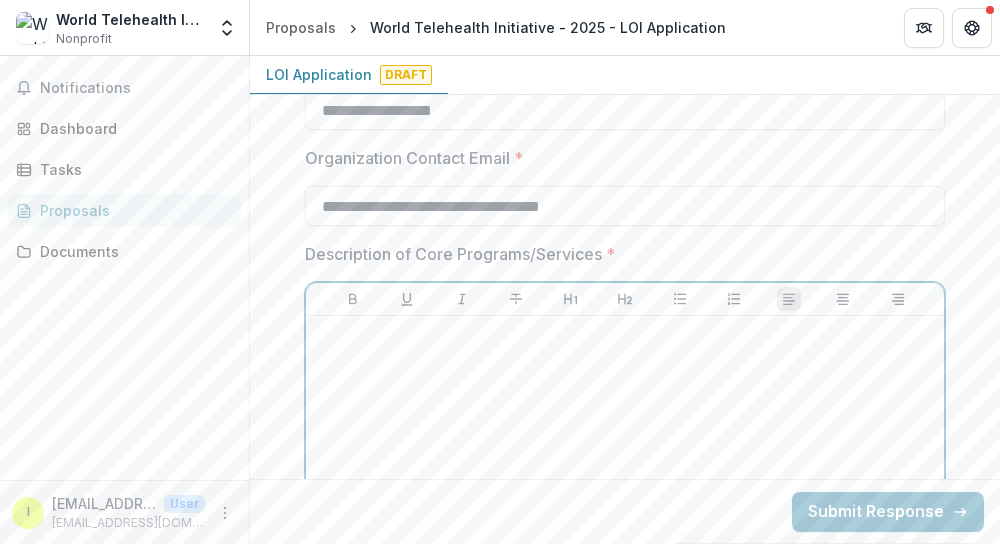 click at bounding box center (625, 474) 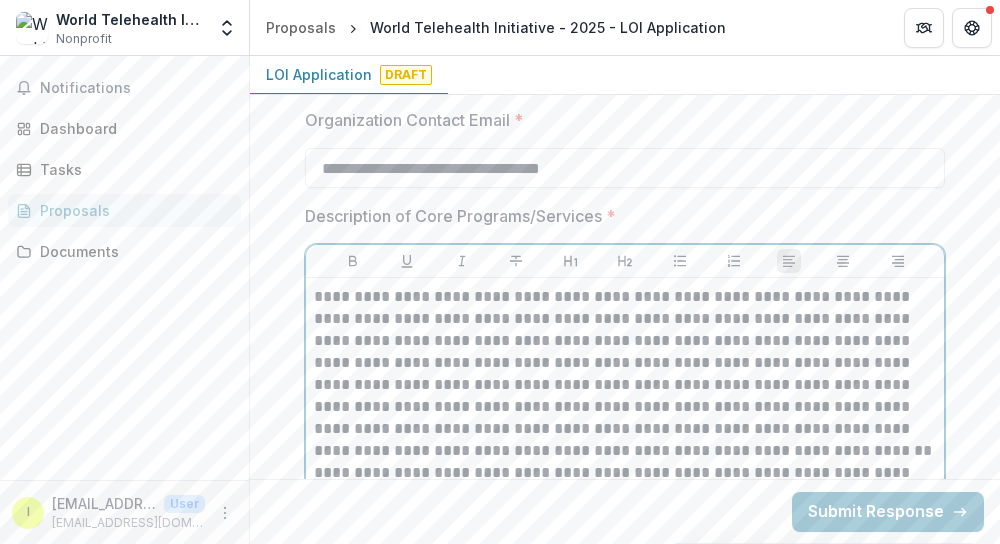 click on "**********" at bounding box center (625, 374) 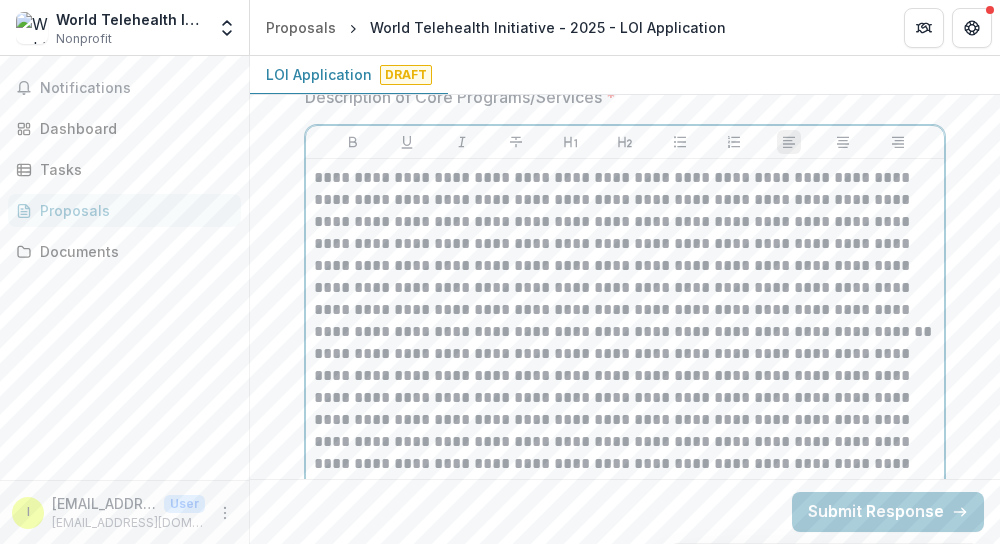 scroll, scrollTop: 1484, scrollLeft: 0, axis: vertical 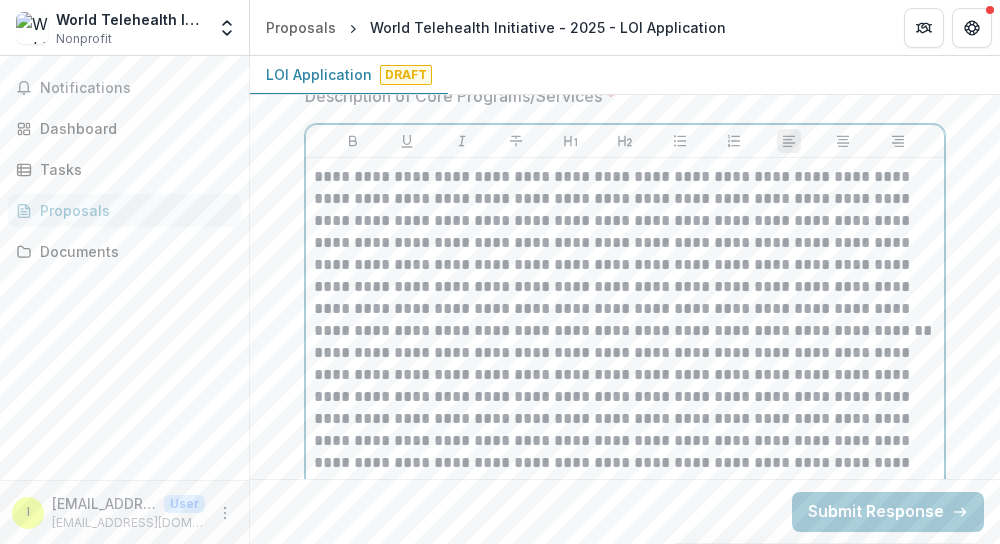 click on "**********" at bounding box center [625, 254] 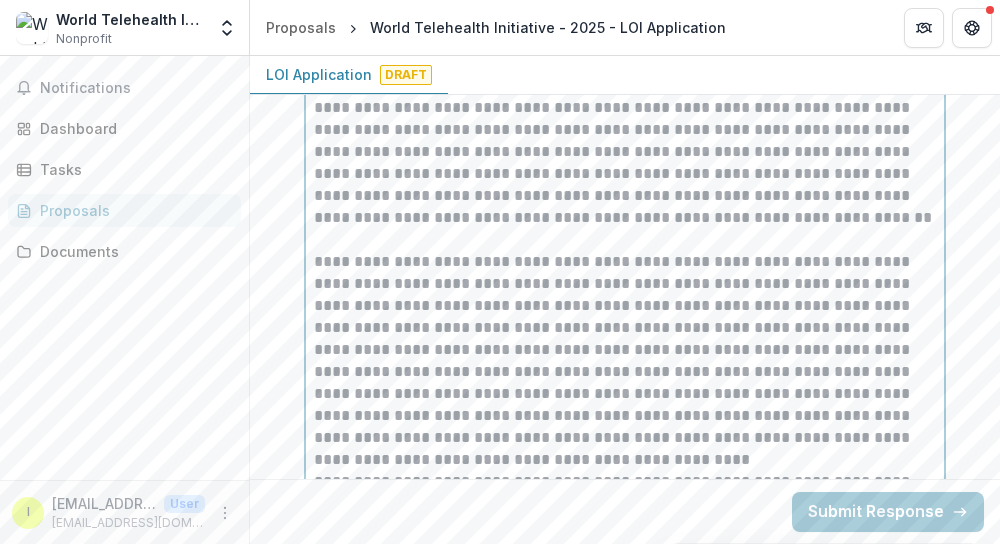 scroll, scrollTop: 1601, scrollLeft: 0, axis: vertical 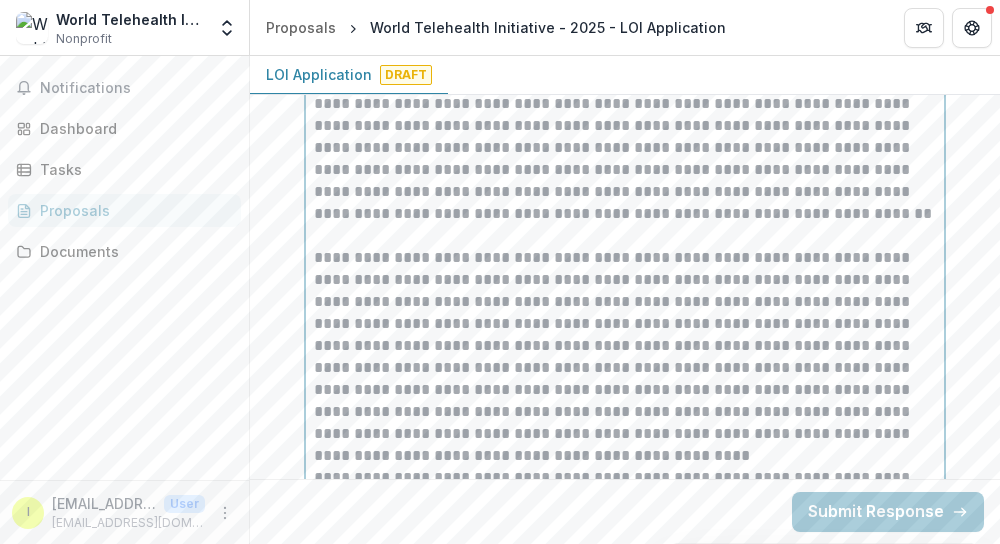 click on "**********" at bounding box center (625, 357) 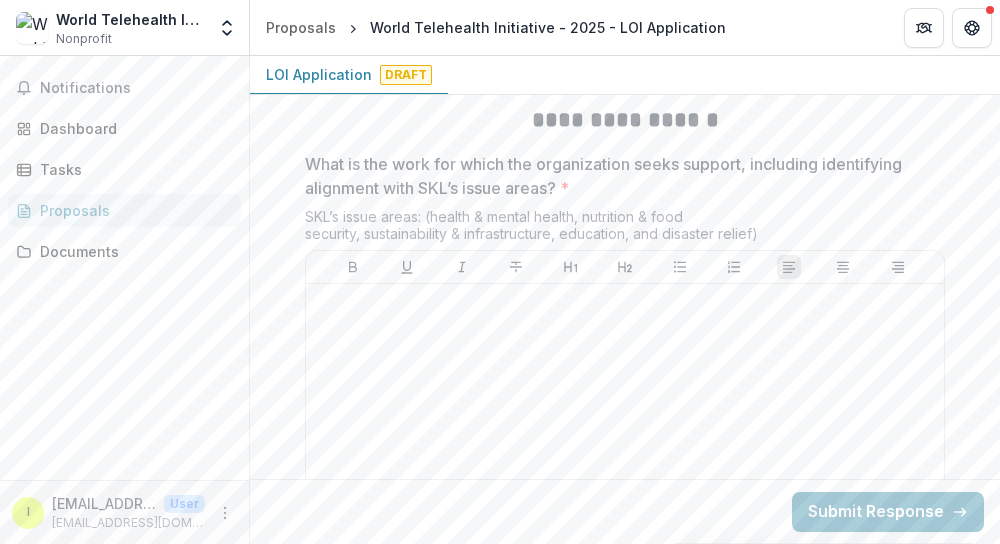 scroll, scrollTop: 2149, scrollLeft: 0, axis: vertical 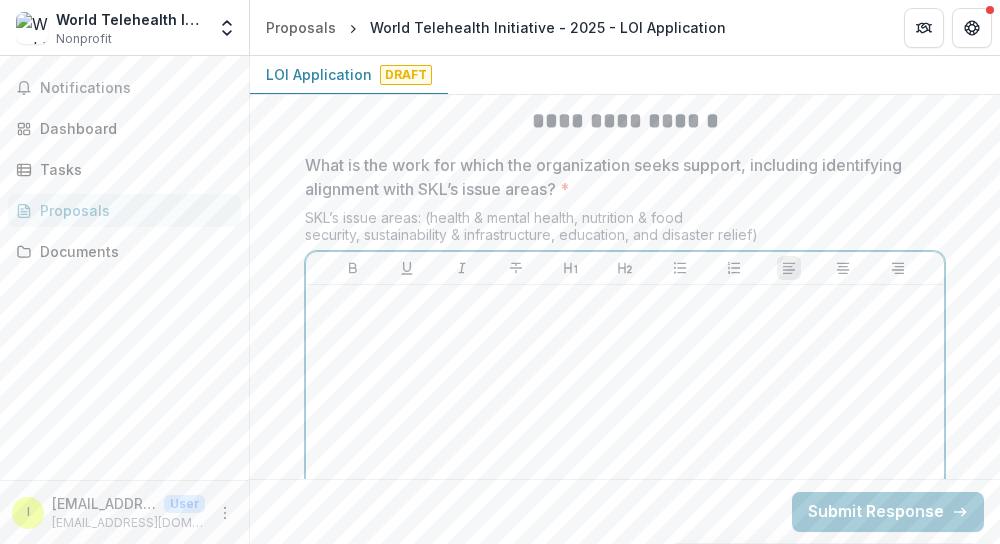 click at bounding box center [625, 443] 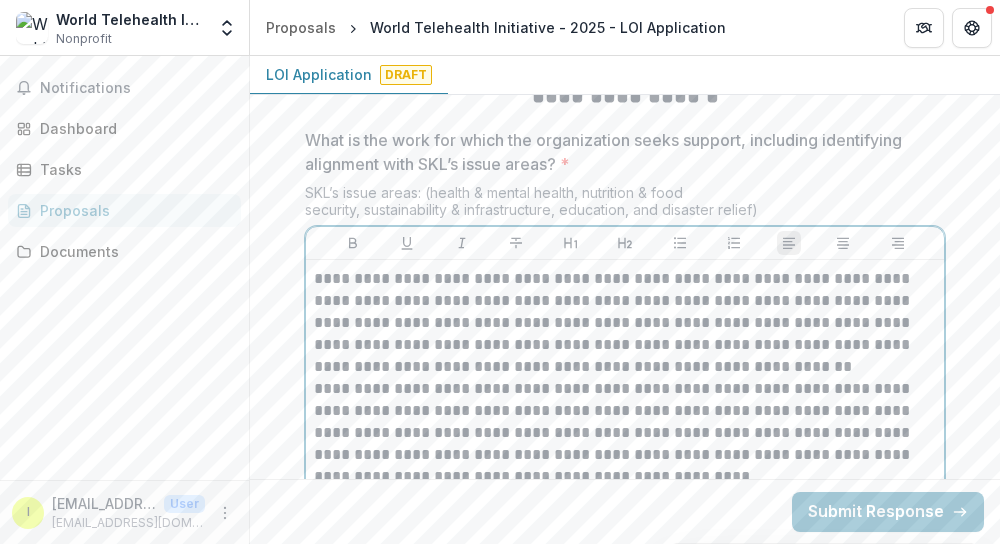 scroll, scrollTop: 2244, scrollLeft: 0, axis: vertical 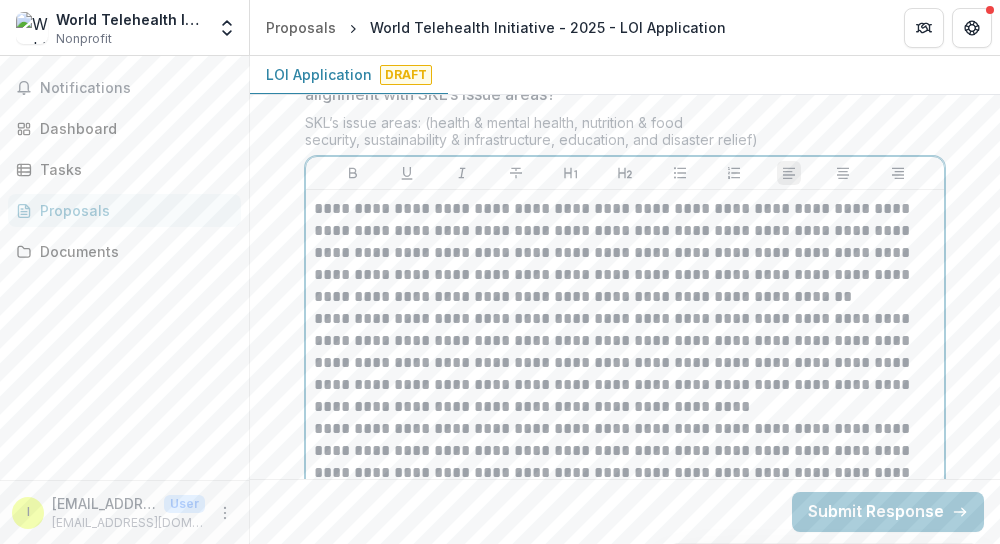click on "**********" at bounding box center [625, 253] 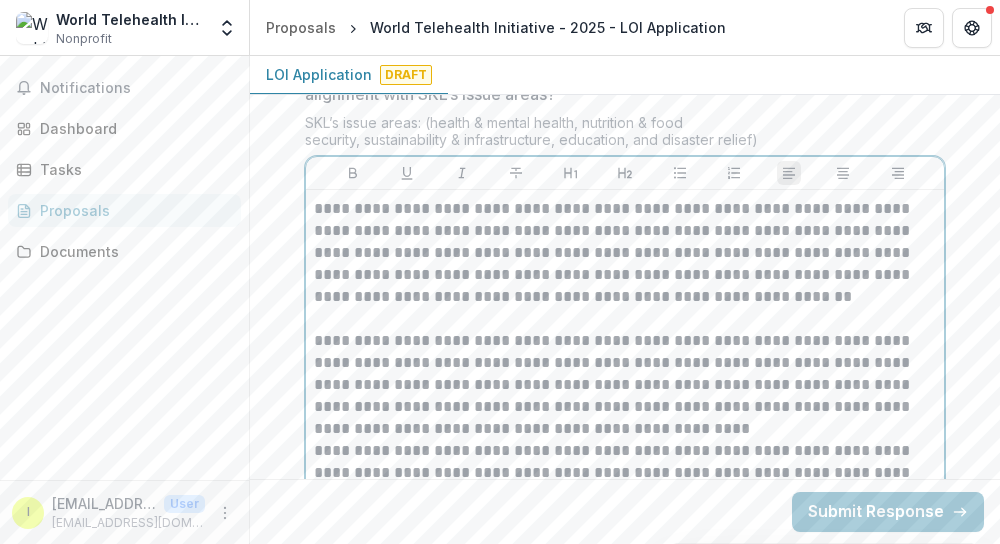 click on "**********" at bounding box center (625, 385) 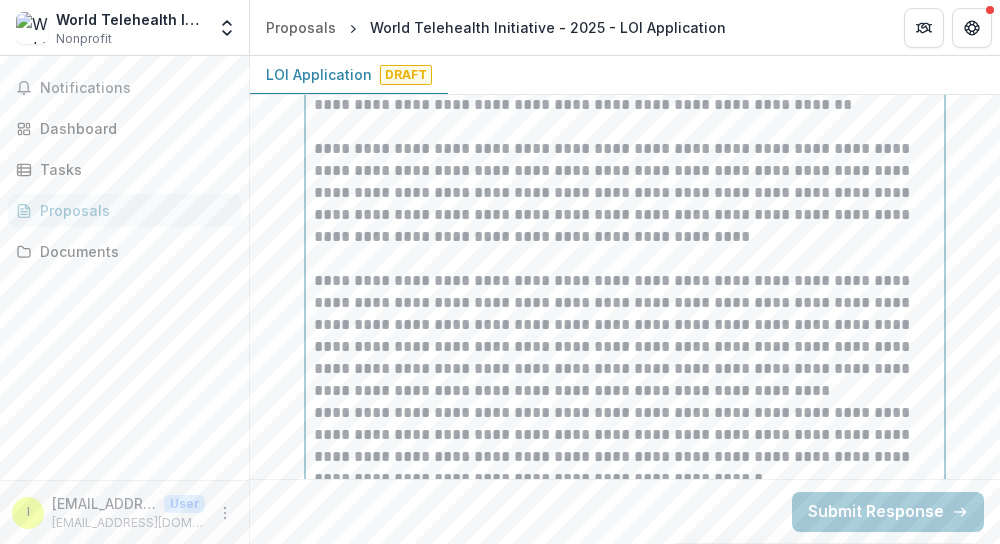 scroll, scrollTop: 2463, scrollLeft: 0, axis: vertical 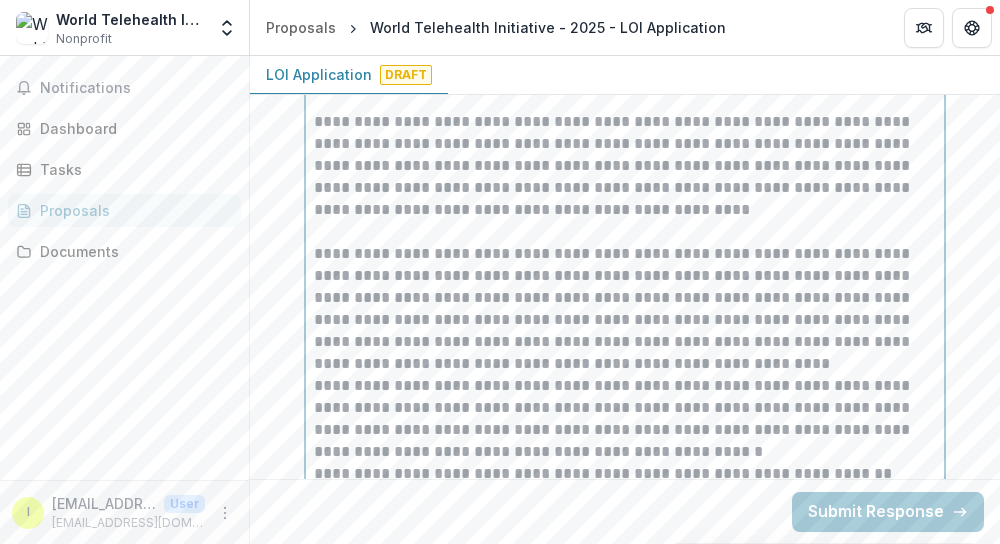 click on "**********" at bounding box center [625, 309] 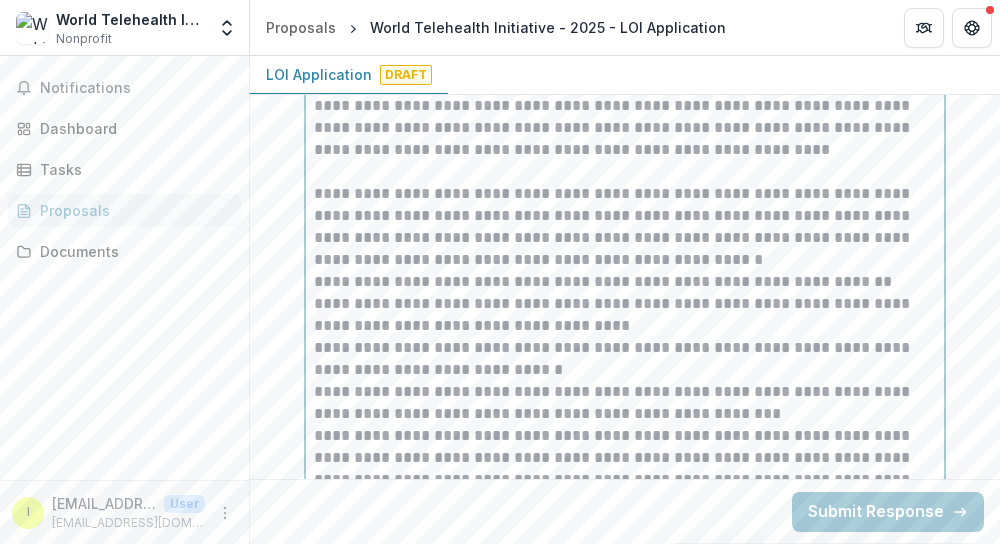 scroll, scrollTop: 2678, scrollLeft: 0, axis: vertical 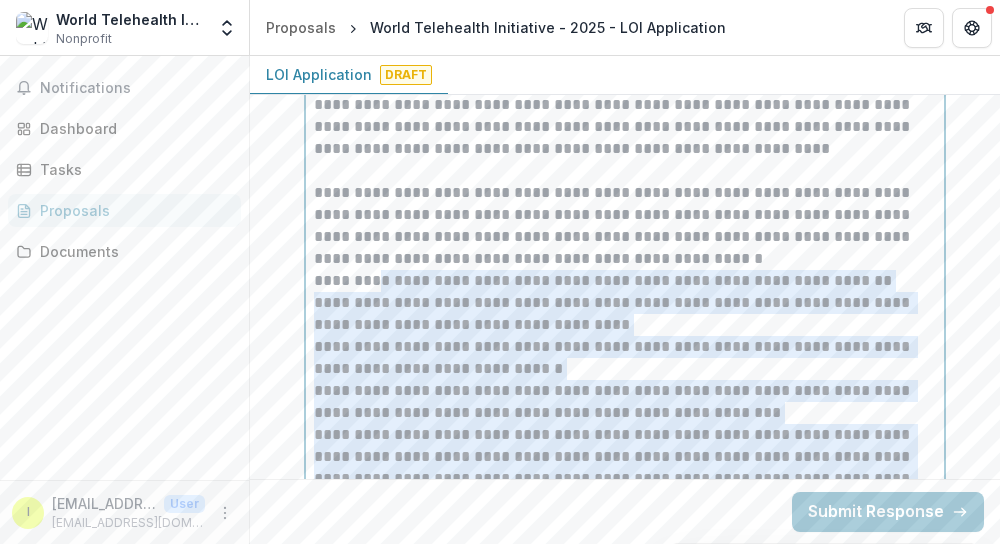 drag, startPoint x: 349, startPoint y: 274, endPoint x: 756, endPoint y: 521, distance: 476.08612 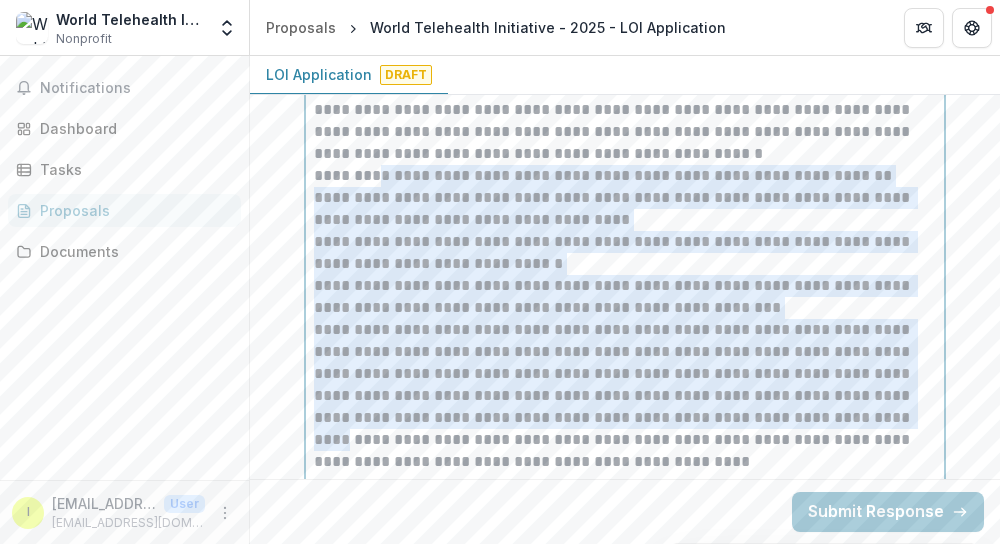 scroll, scrollTop: 2783, scrollLeft: 0, axis: vertical 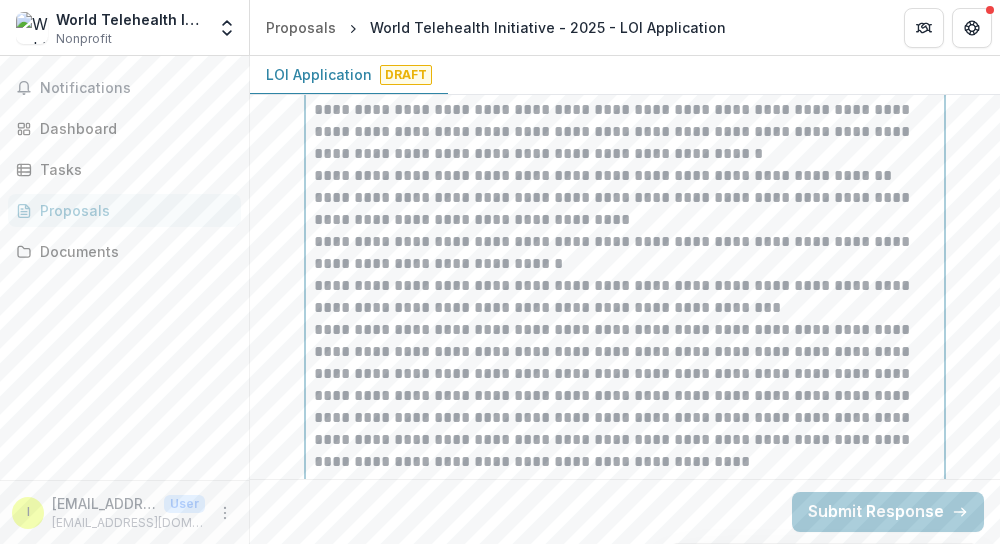 click on "**********" at bounding box center (625, 396) 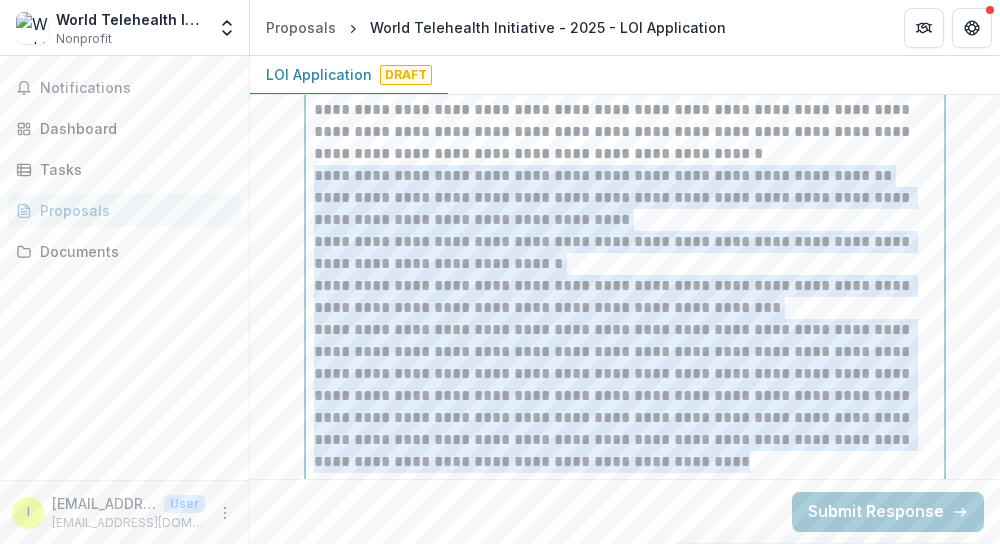 drag, startPoint x: 506, startPoint y: 456, endPoint x: 308, endPoint y: 180, distance: 339.67633 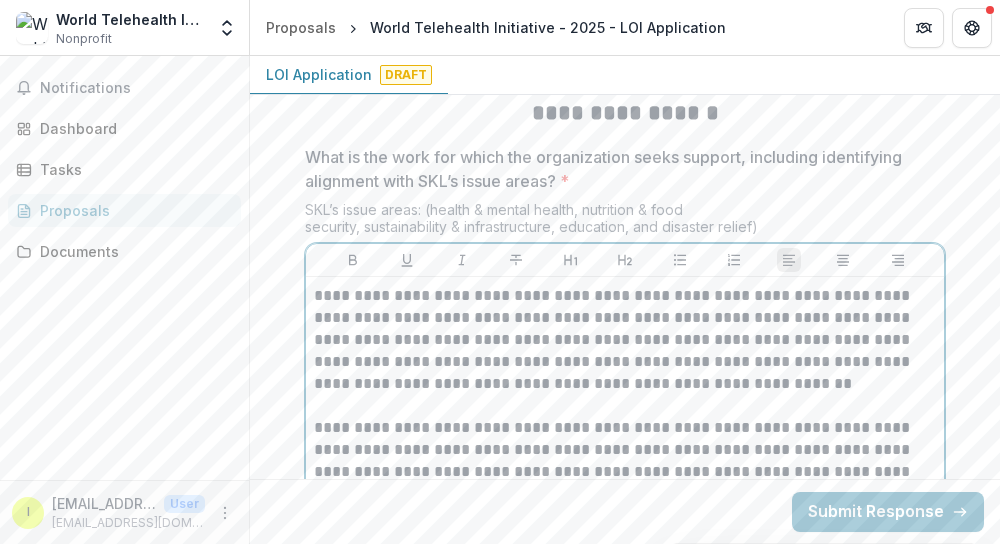 scroll, scrollTop: 2156, scrollLeft: 0, axis: vertical 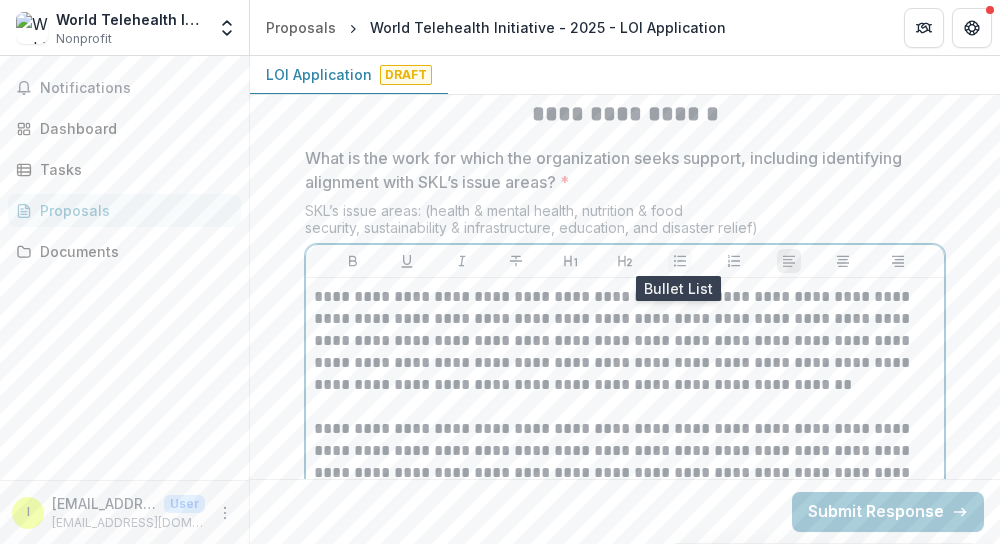 click 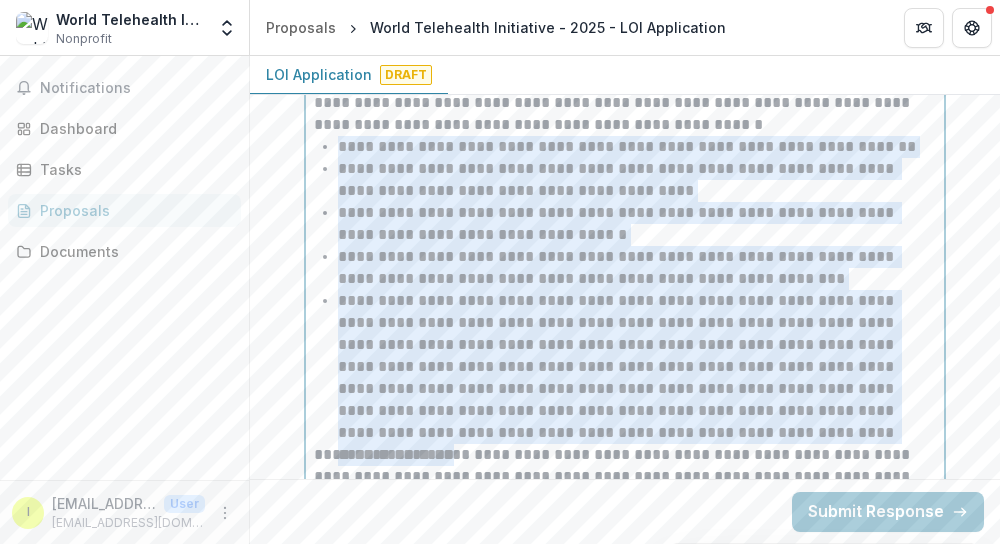 scroll, scrollTop: 2813, scrollLeft: 0, axis: vertical 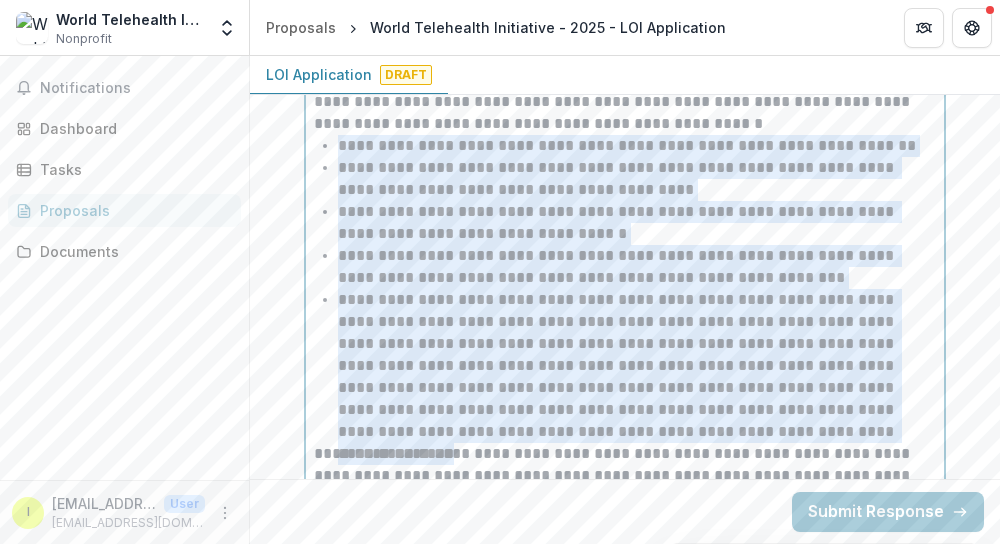 click on "**********" at bounding box center (637, 146) 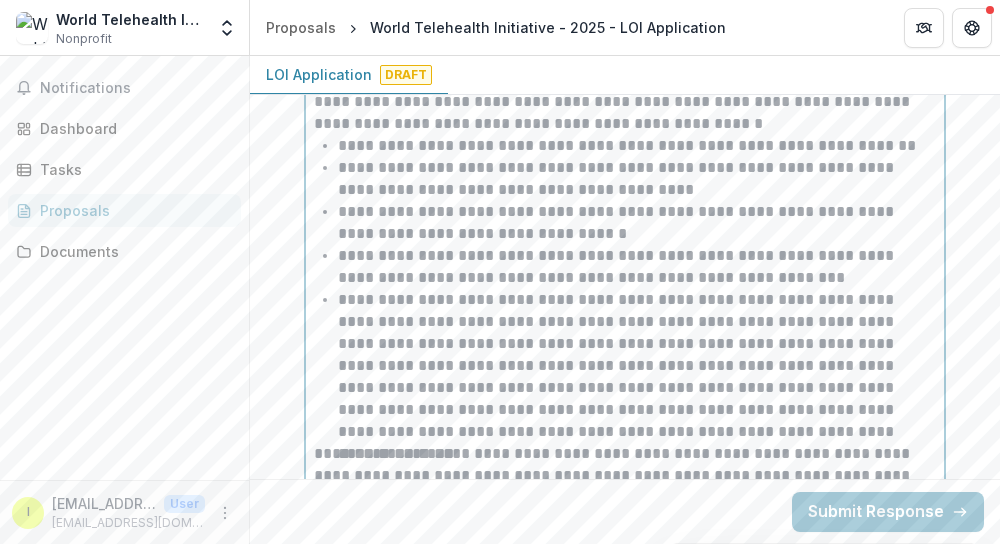 type 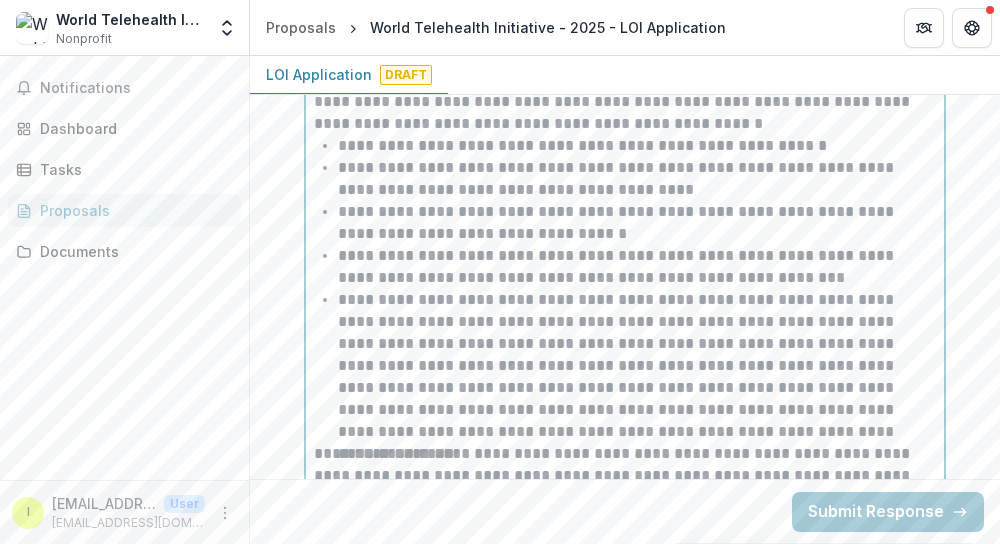 click on "**********" at bounding box center [637, 179] 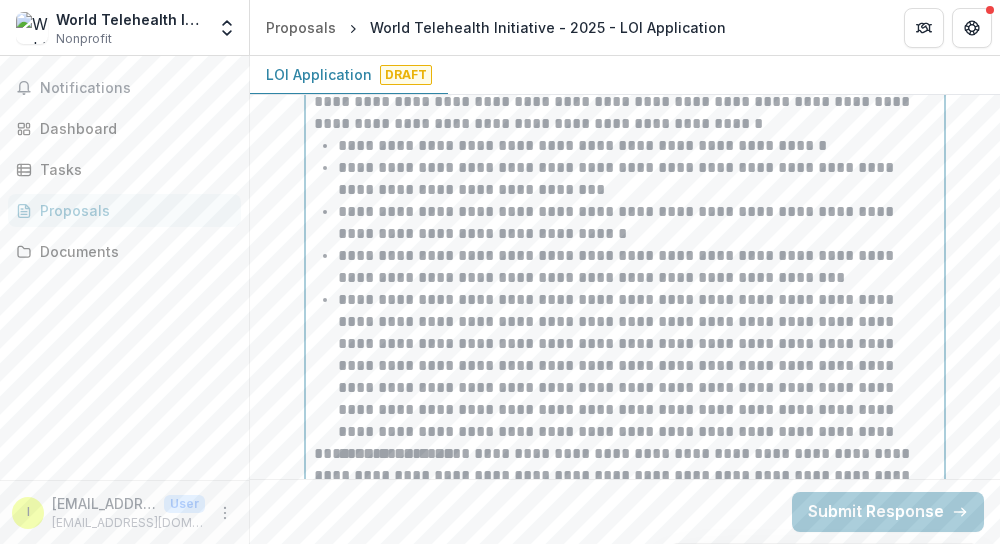 click on "**********" at bounding box center [637, 223] 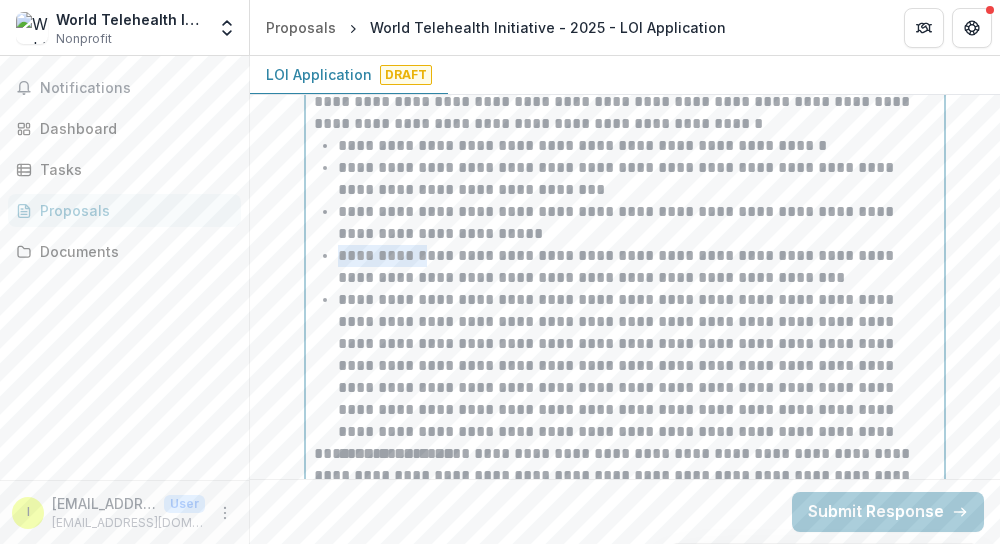 drag, startPoint x: 386, startPoint y: 247, endPoint x: 336, endPoint y: 255, distance: 50.635956 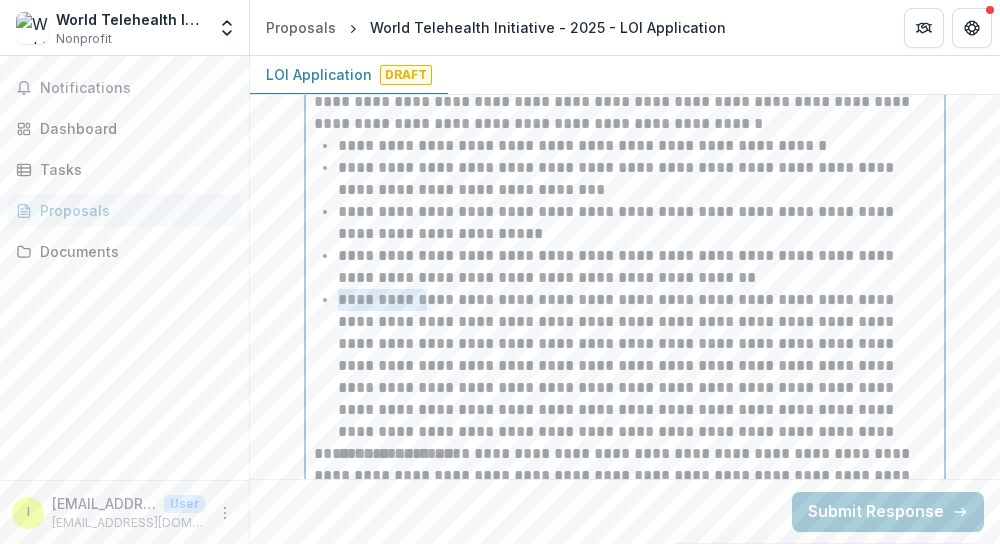 drag, startPoint x: 386, startPoint y: 293, endPoint x: 334, endPoint y: 296, distance: 52.086468 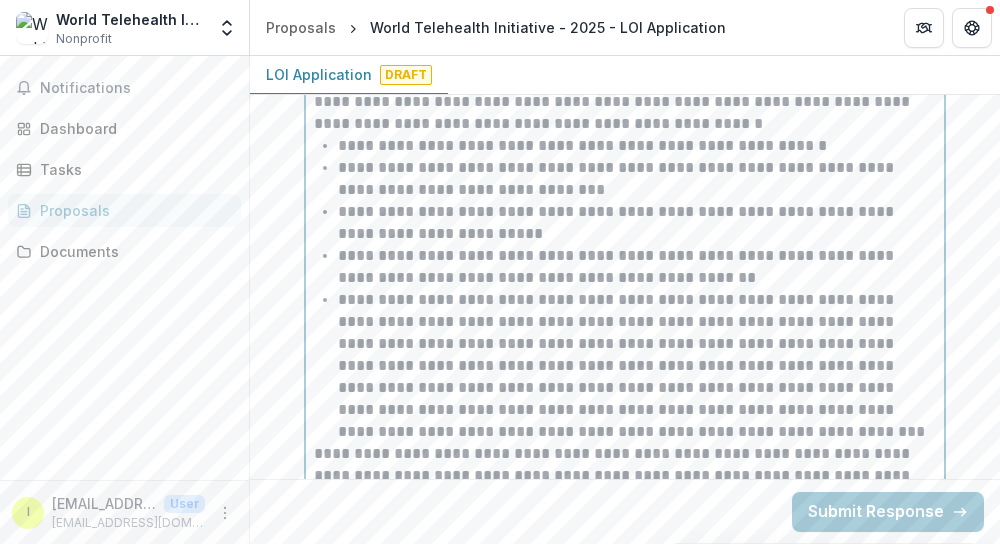 click on "**********" at bounding box center [637, 366] 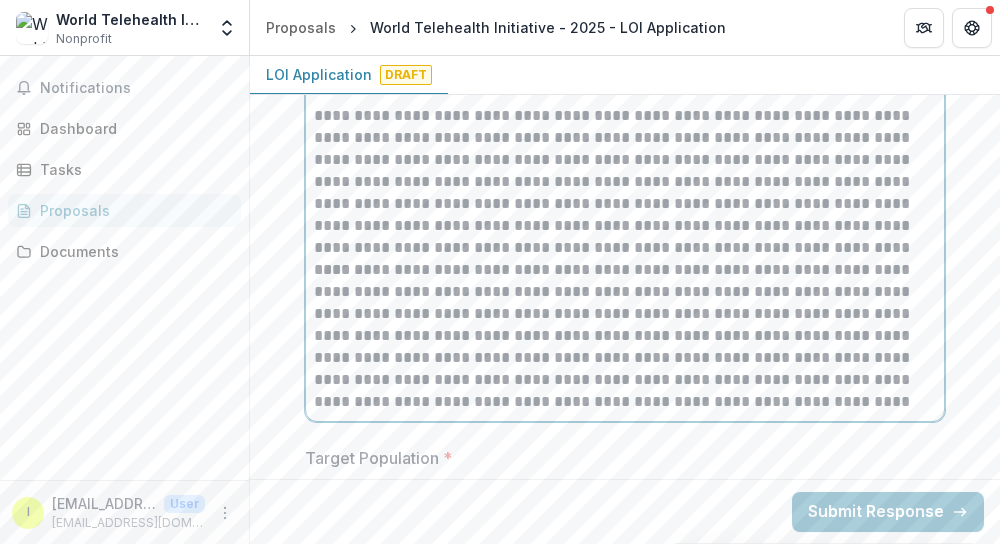 scroll, scrollTop: 3174, scrollLeft: 0, axis: vertical 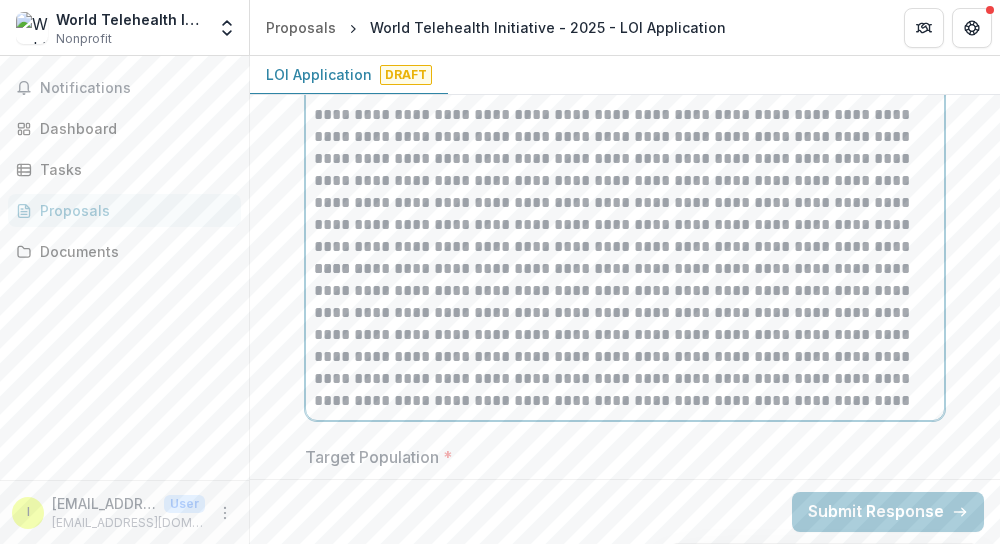 click on "**********" at bounding box center (625, 181) 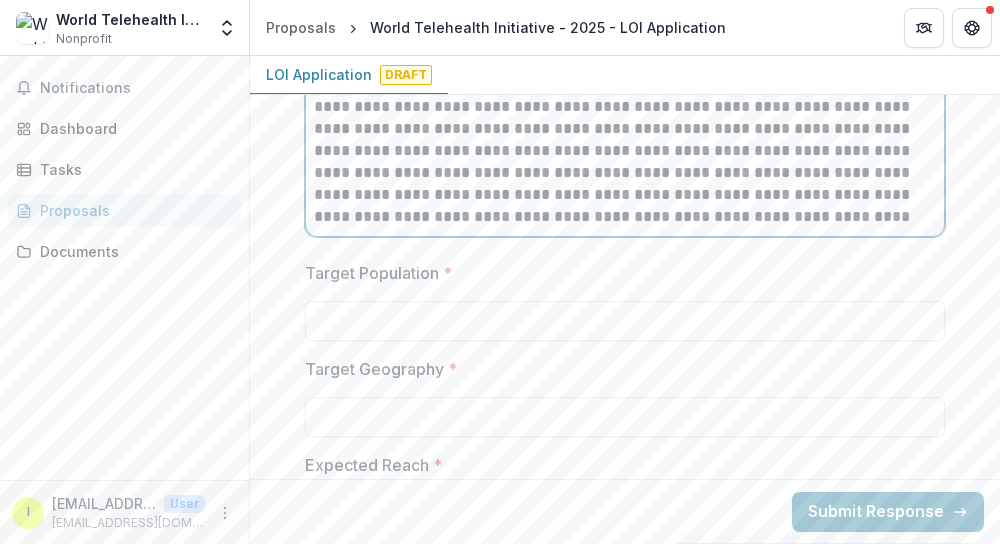 scroll, scrollTop: 3383, scrollLeft: 0, axis: vertical 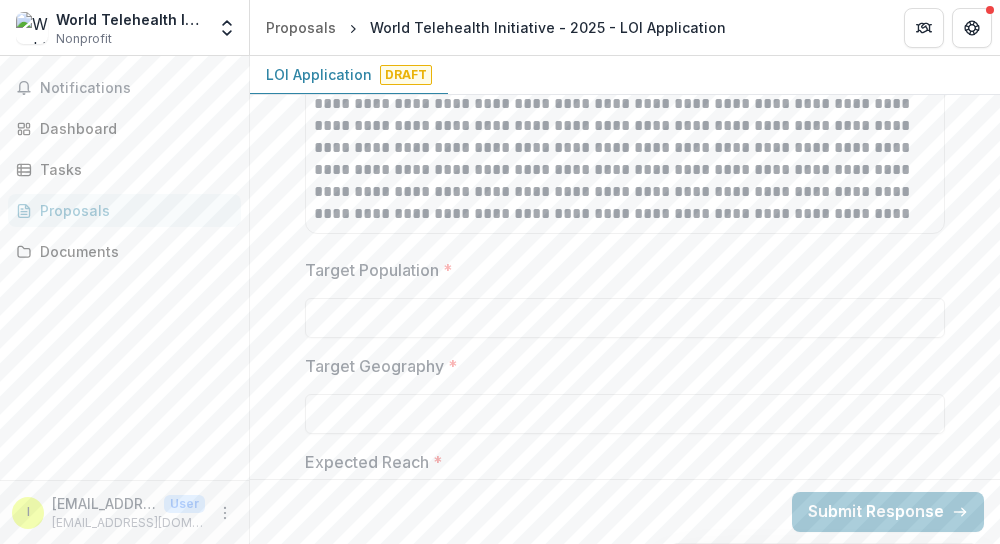 click at bounding box center [625, 294] 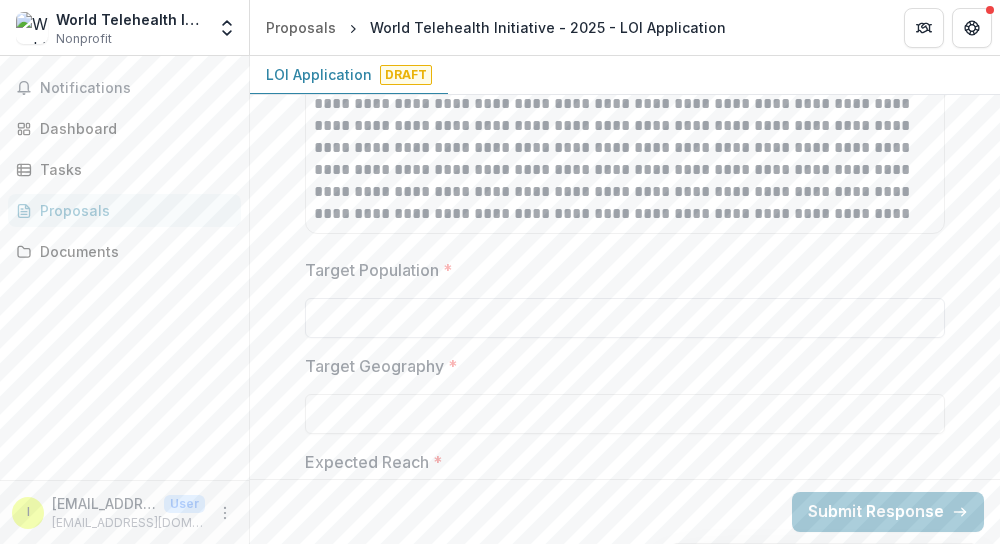 click on "Target Population *" at bounding box center (625, 318) 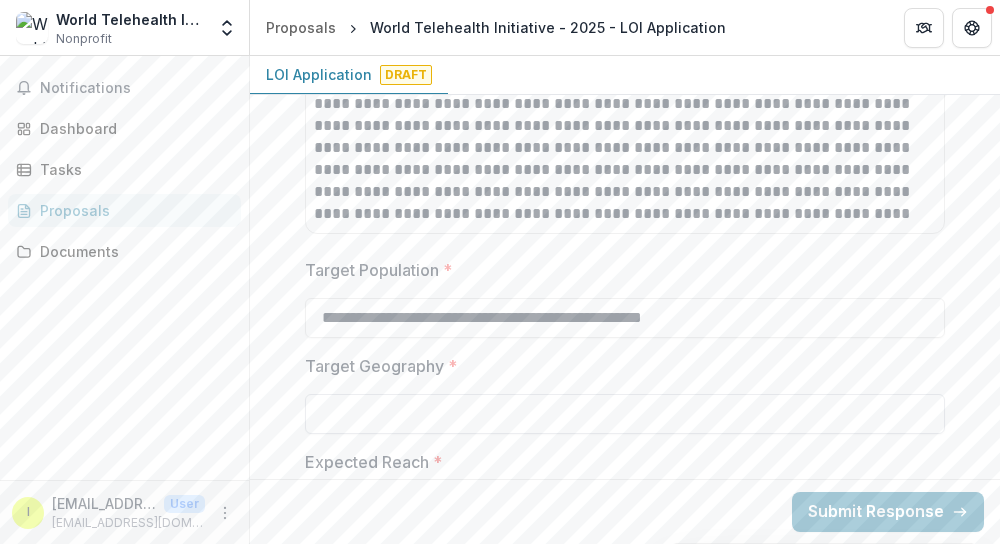 type on "**********" 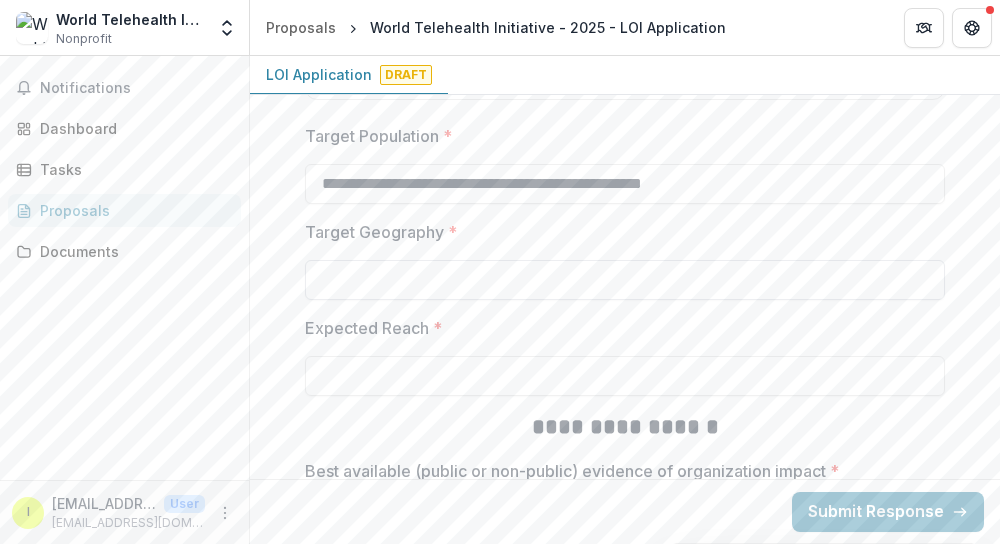 scroll, scrollTop: 3524, scrollLeft: 0, axis: vertical 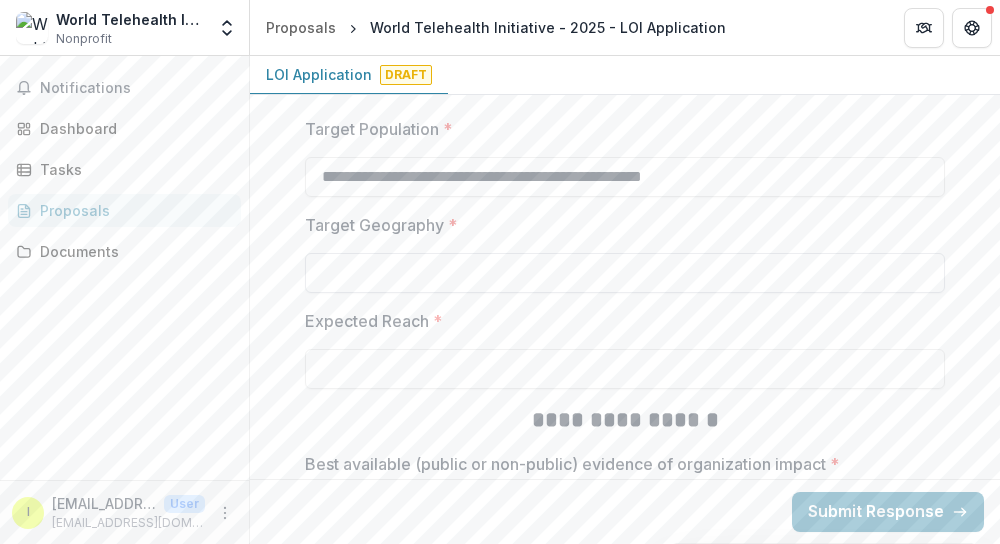 click on "Target Geography *" at bounding box center [625, 273] 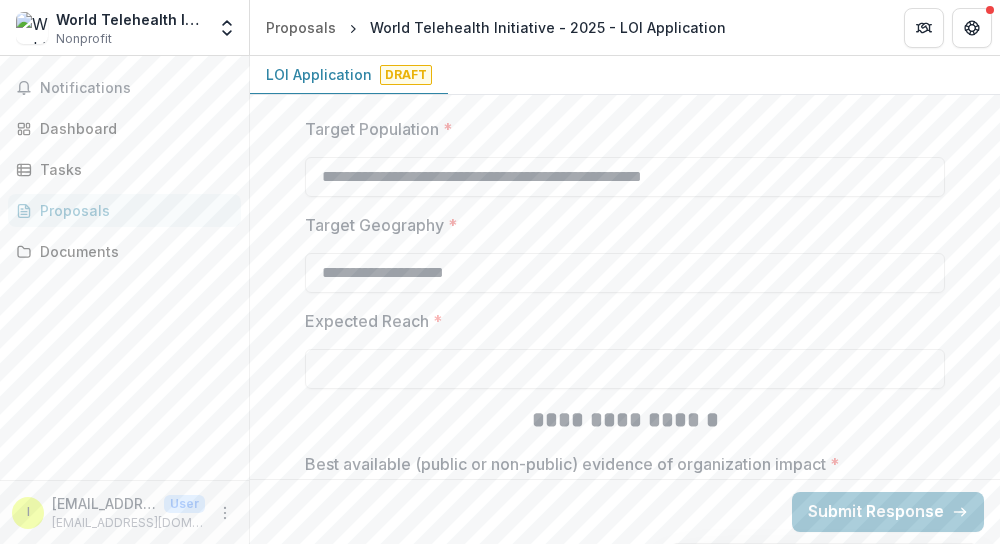 type on "**********" 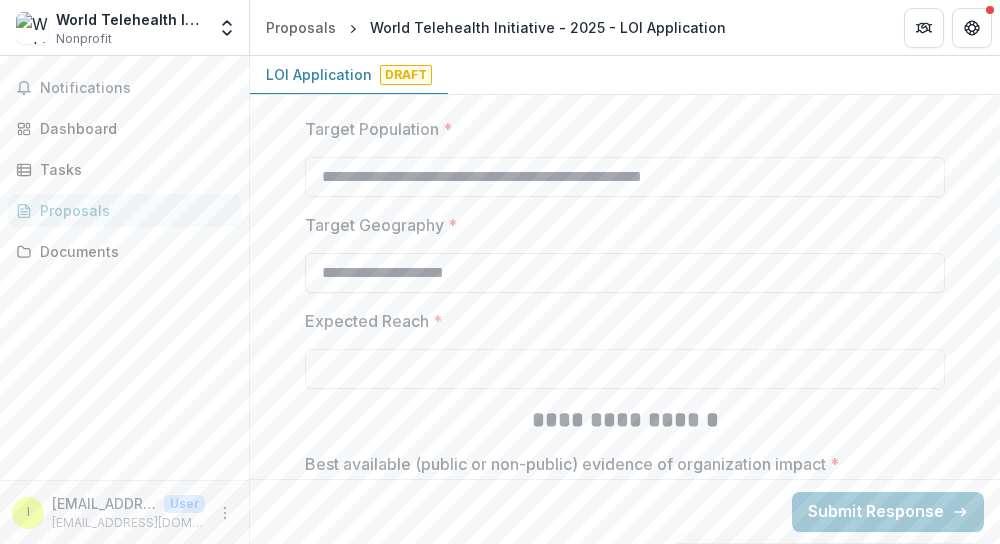 click on "**********" at bounding box center [625, 273] 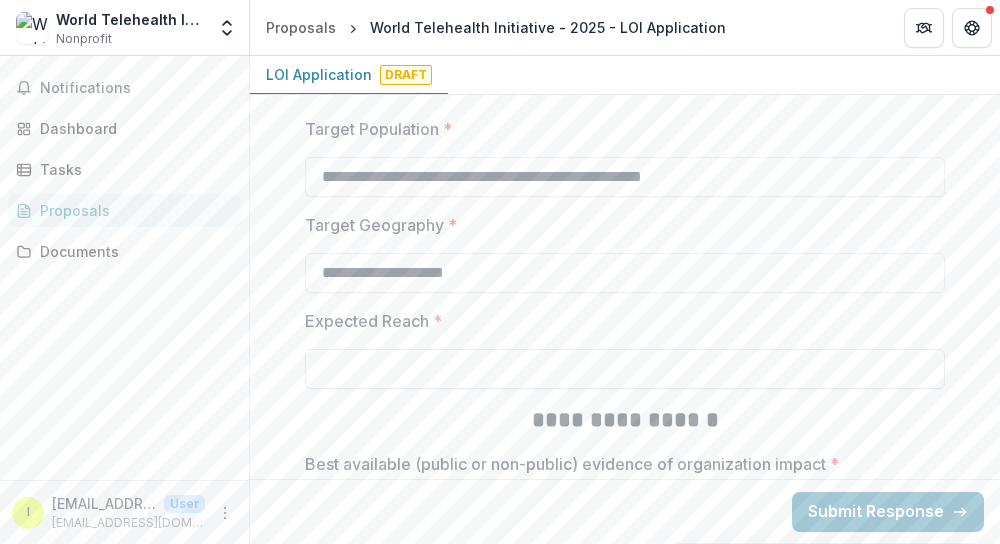 click on "Expected Reach *" at bounding box center (625, 369) 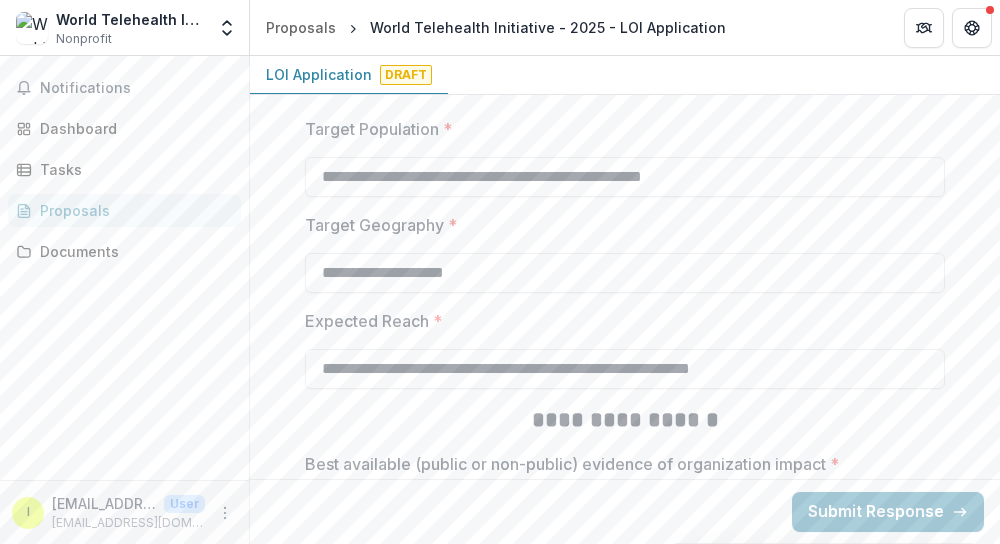 type on "**********" 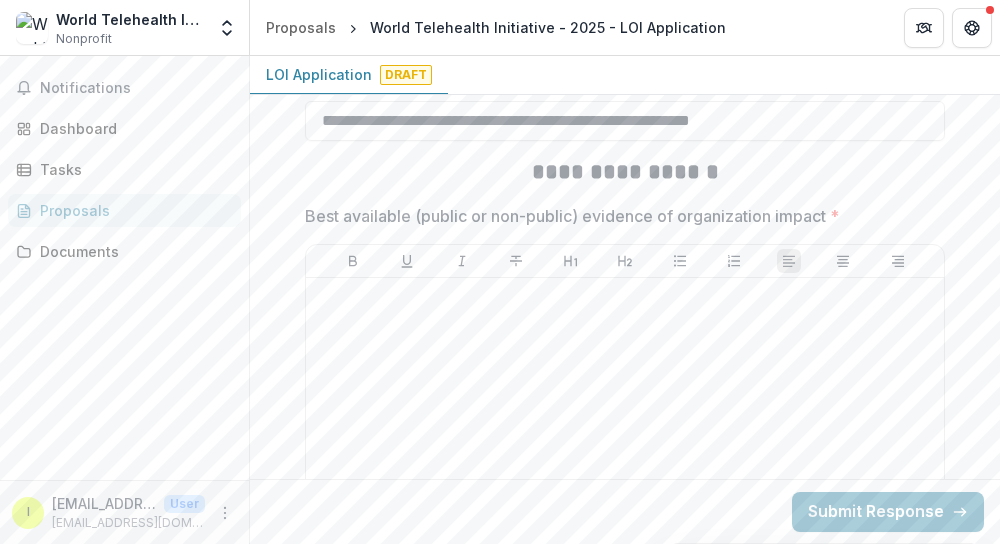 scroll, scrollTop: 3773, scrollLeft: 0, axis: vertical 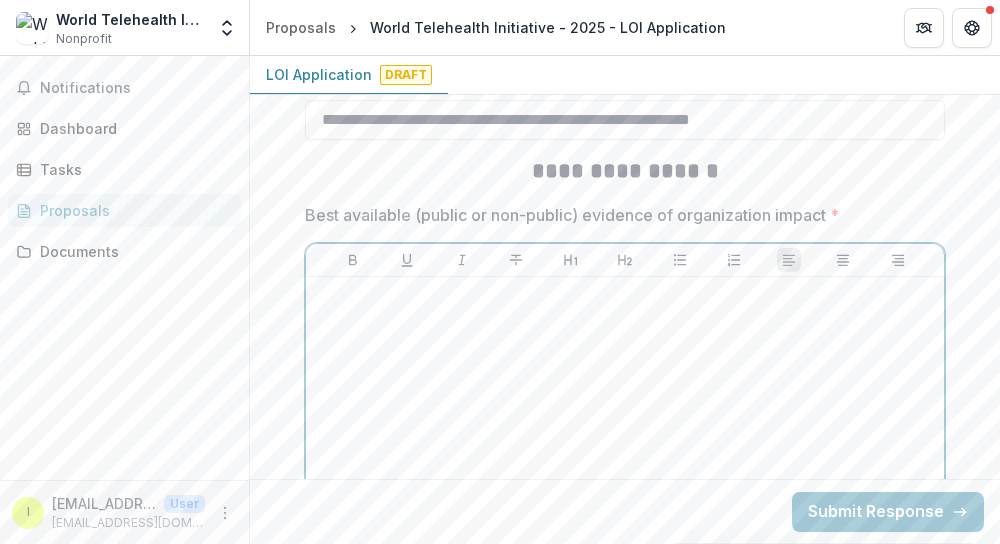 click at bounding box center (625, 435) 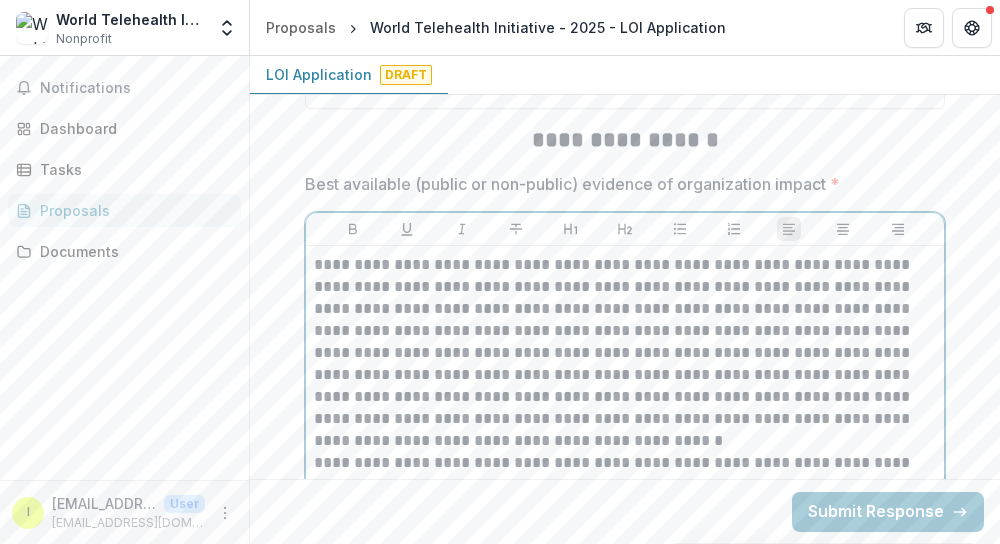 scroll, scrollTop: 3868, scrollLeft: 0, axis: vertical 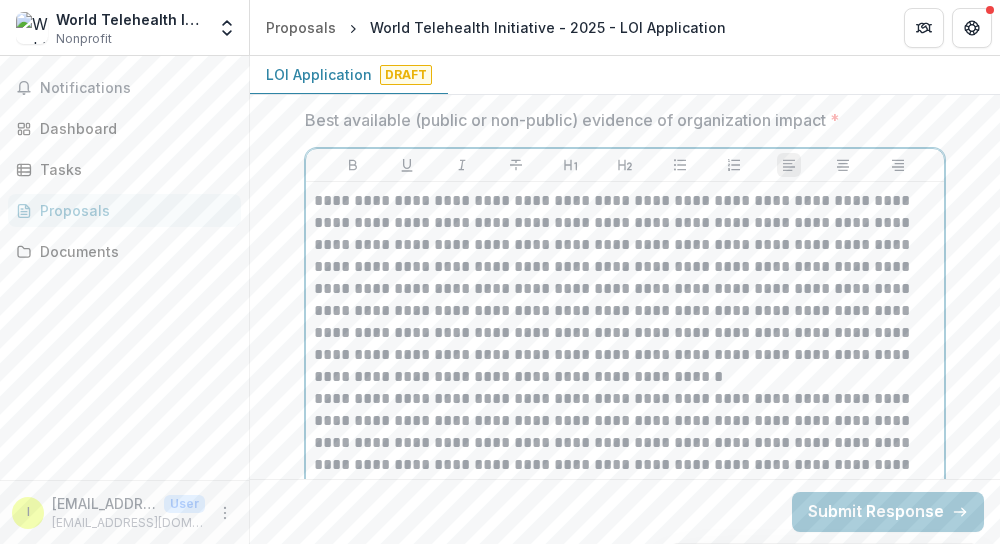 click on "**********" at bounding box center [625, 289] 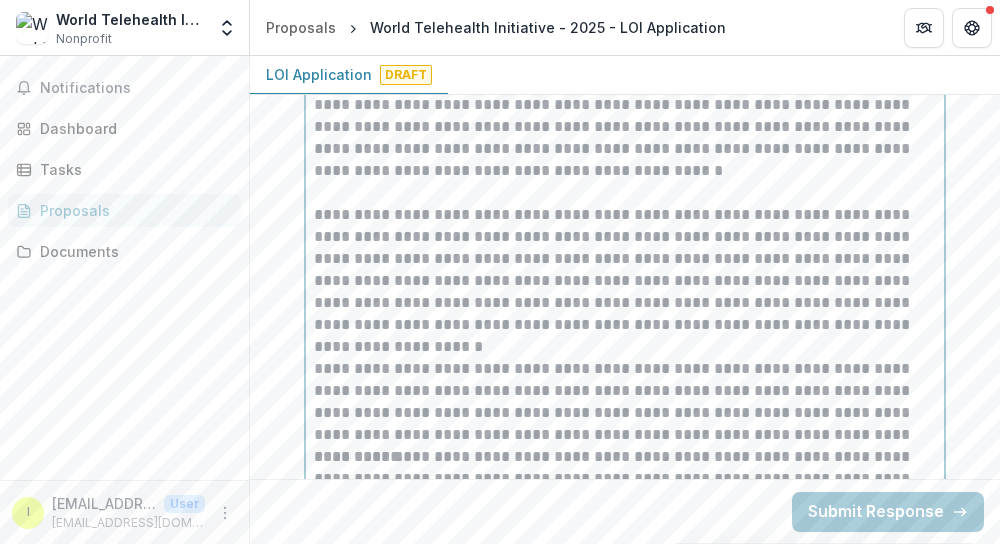 scroll, scrollTop: 4076, scrollLeft: 0, axis: vertical 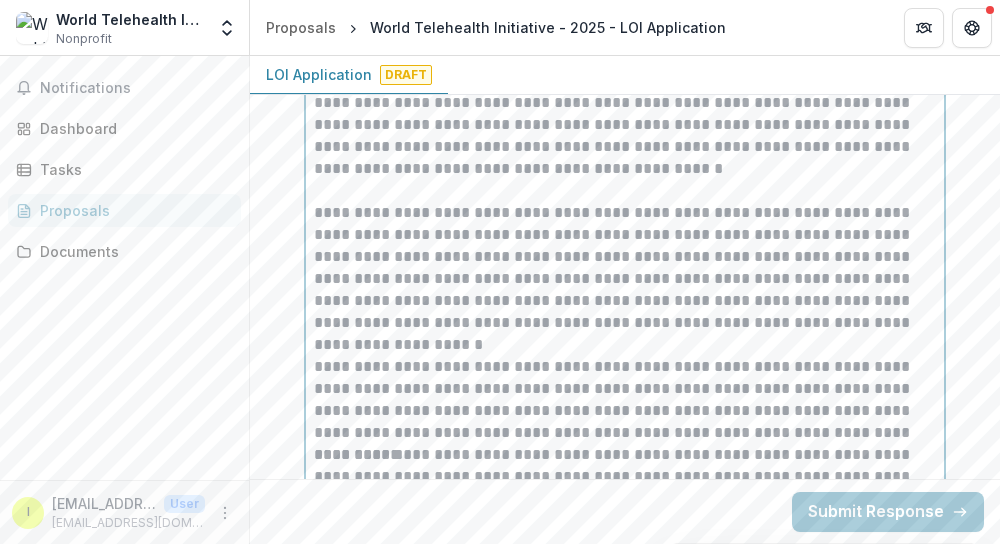 click on "**********" at bounding box center (625, 279) 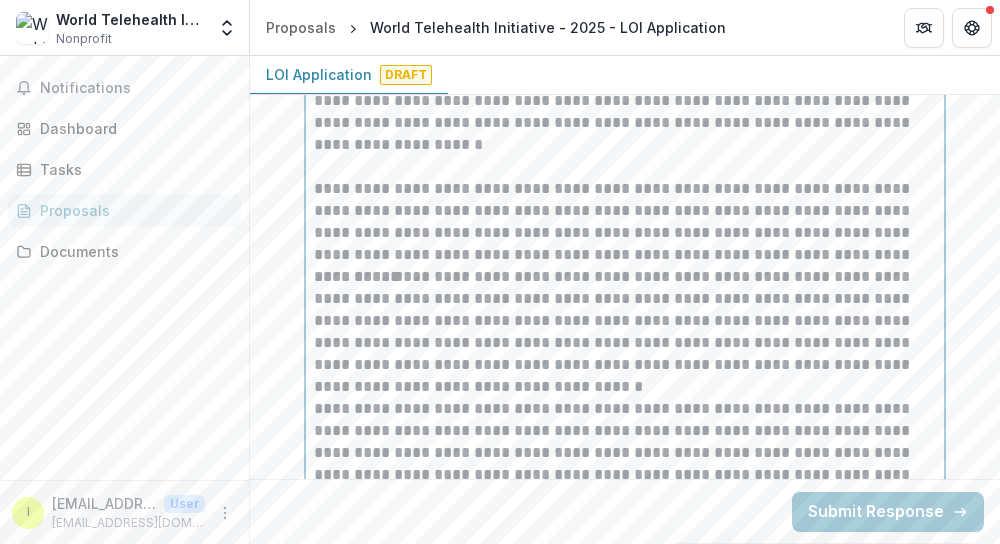 scroll, scrollTop: 4304, scrollLeft: 0, axis: vertical 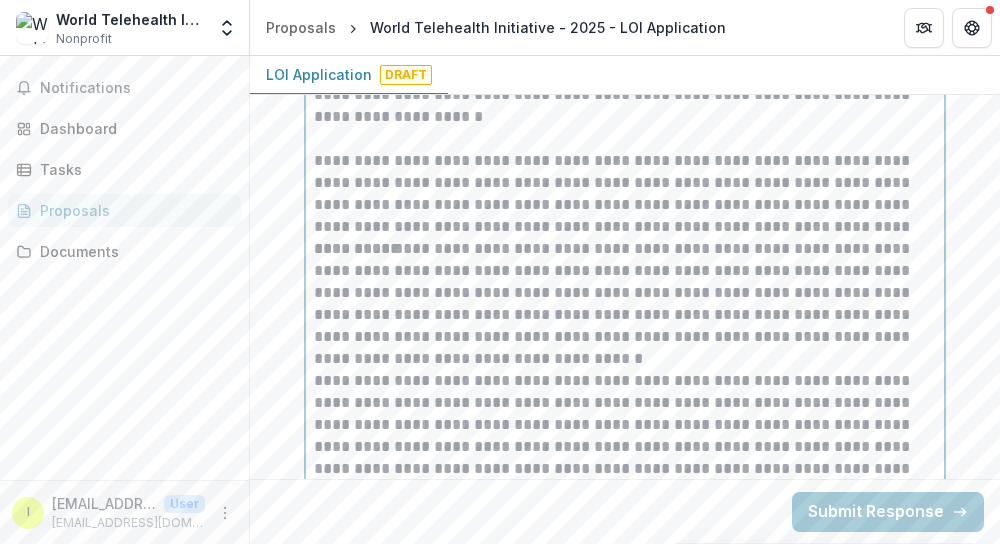 click on "**********" at bounding box center (625, 304) 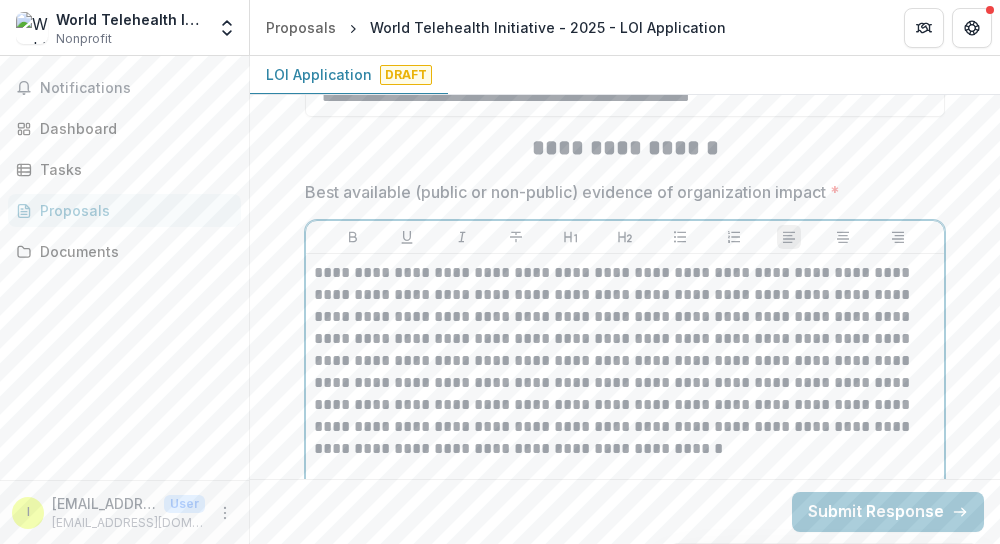 scroll, scrollTop: 3788, scrollLeft: 0, axis: vertical 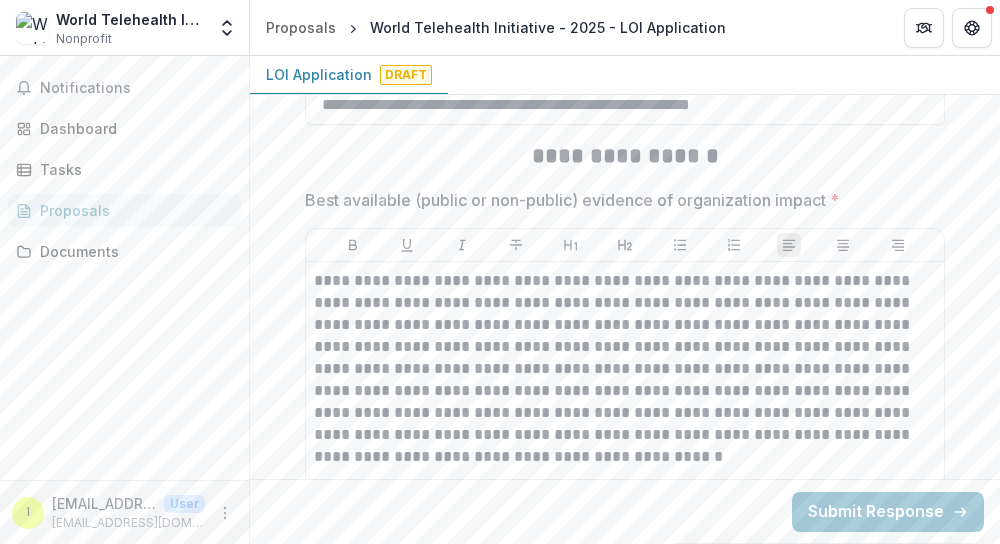 click at bounding box center [625, 224] 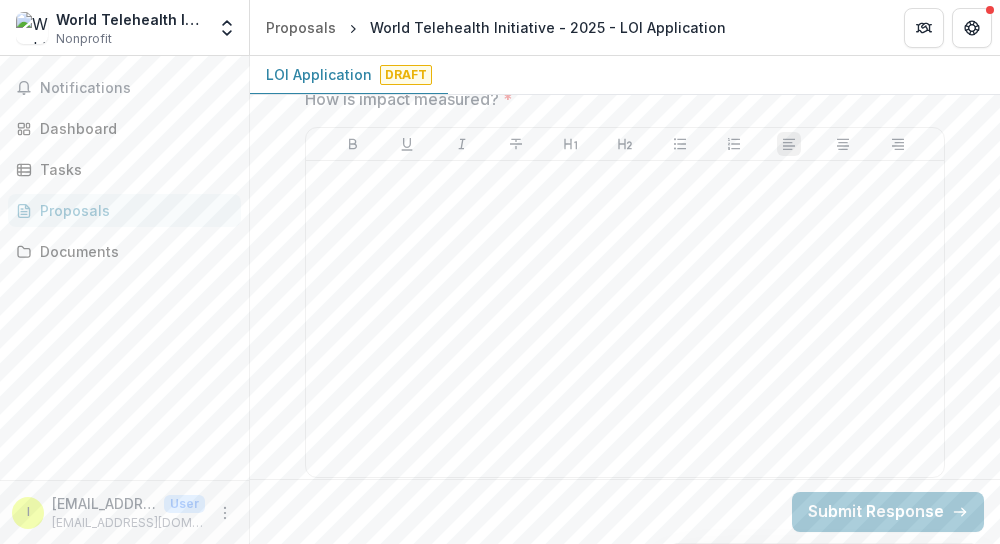 scroll, scrollTop: 4774, scrollLeft: 0, axis: vertical 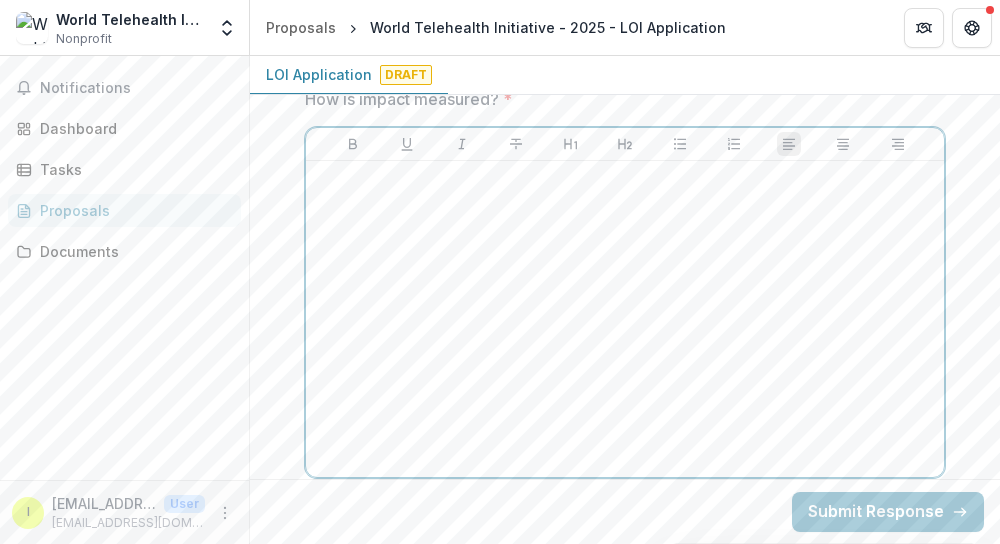 click at bounding box center (625, 319) 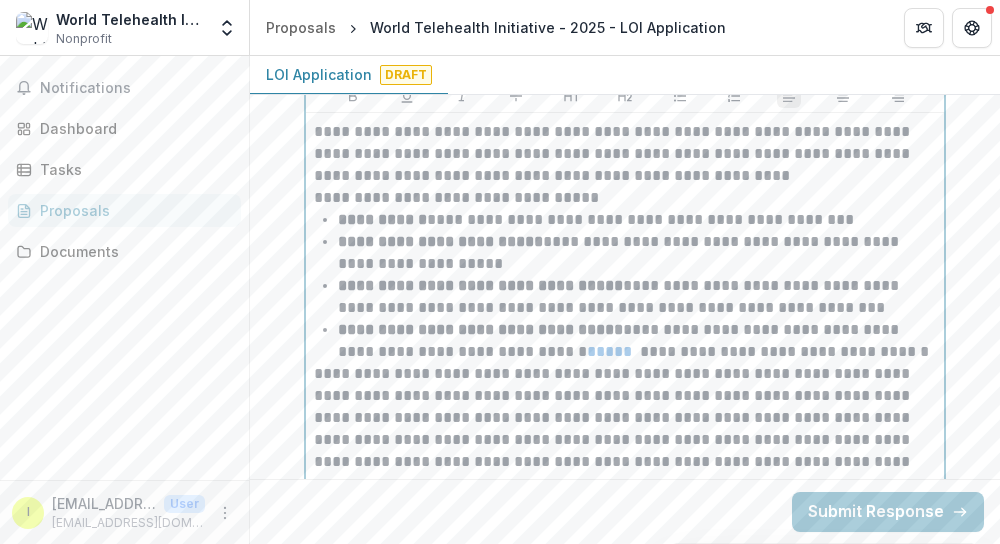 scroll, scrollTop: 4822, scrollLeft: 0, axis: vertical 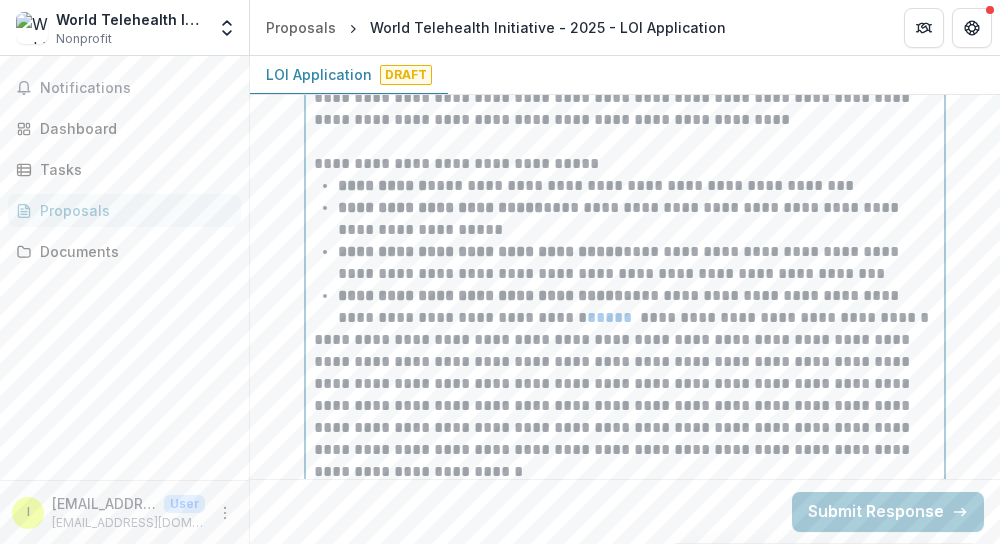 click on "**********" at bounding box center (637, 307) 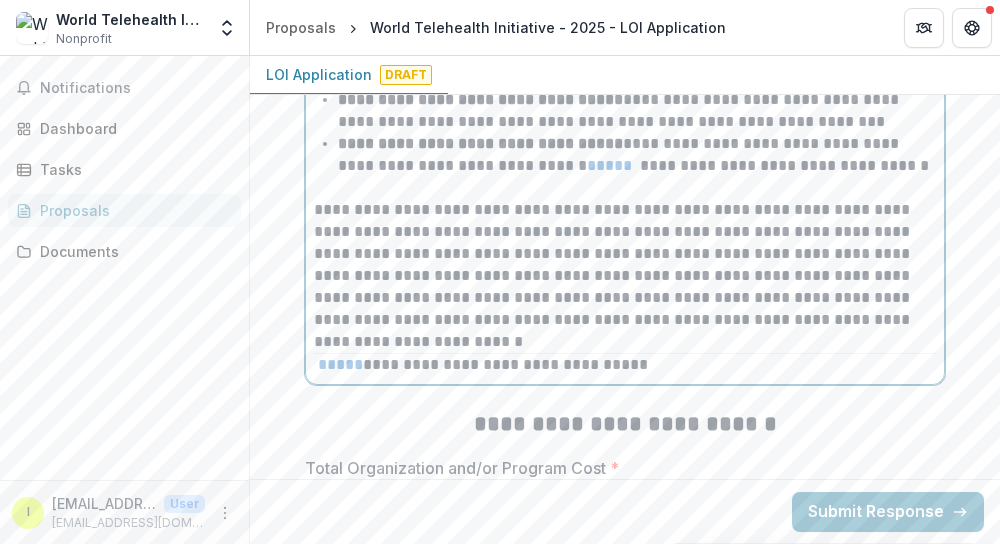 scroll, scrollTop: 5032, scrollLeft: 0, axis: vertical 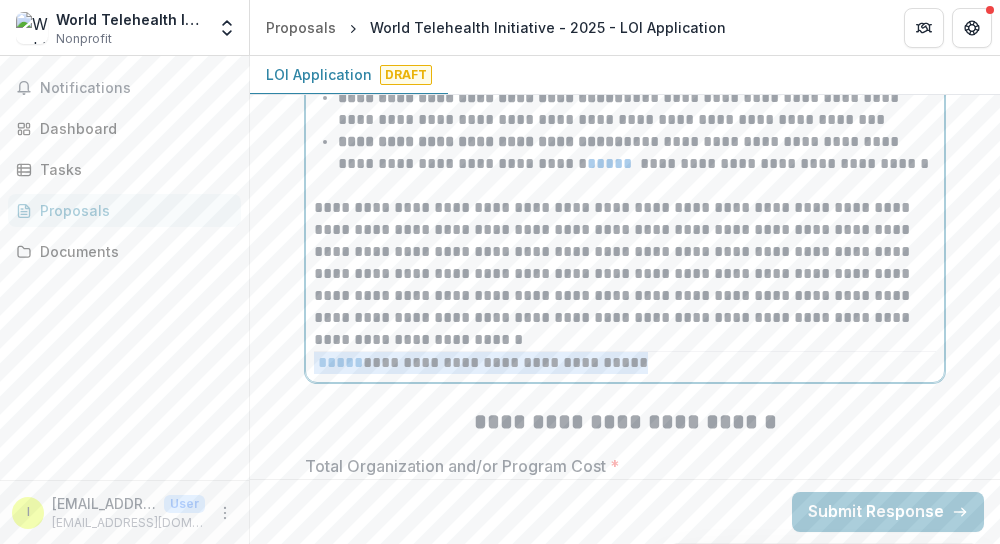 drag, startPoint x: 692, startPoint y: 359, endPoint x: 653, endPoint y: 337, distance: 44.777225 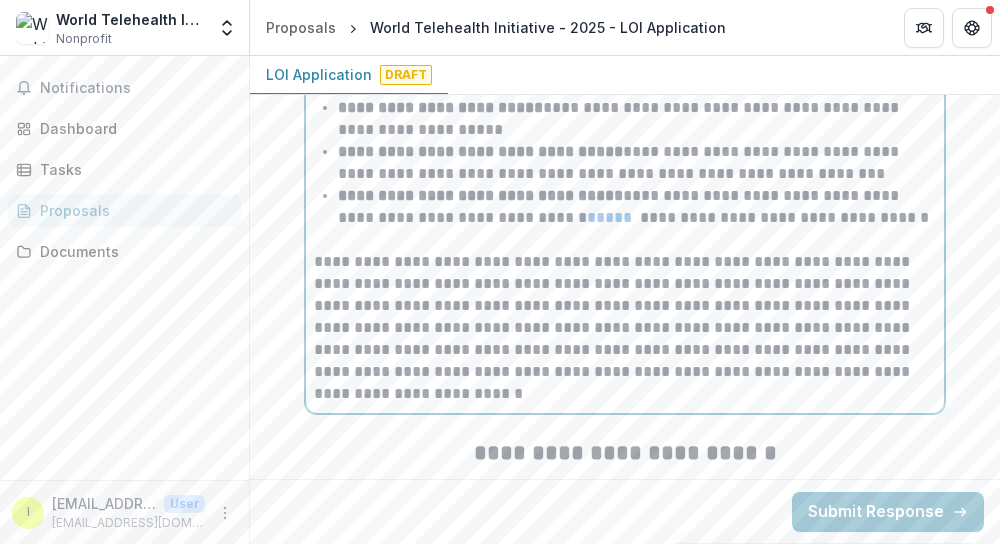 scroll, scrollTop: 4978, scrollLeft: 0, axis: vertical 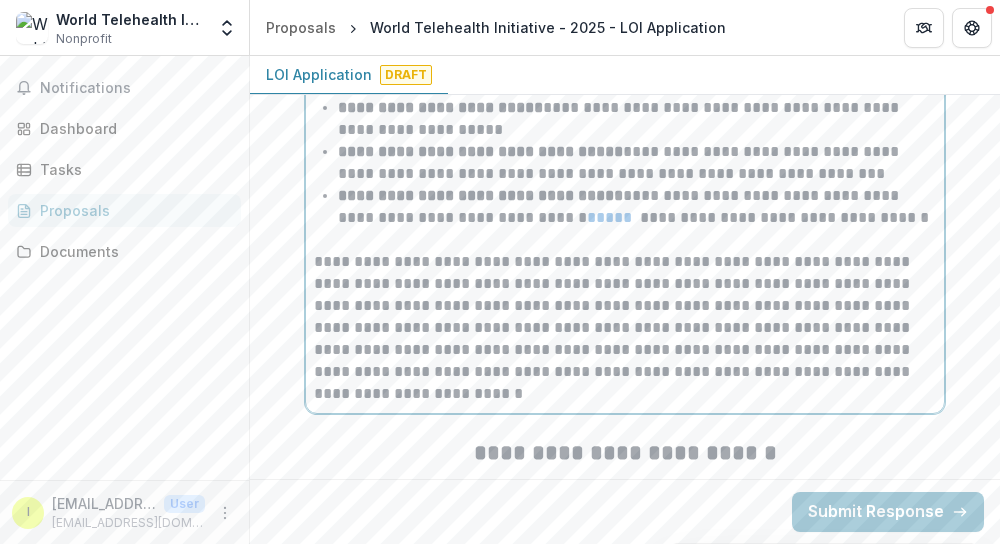 click on "**********" at bounding box center [637, 207] 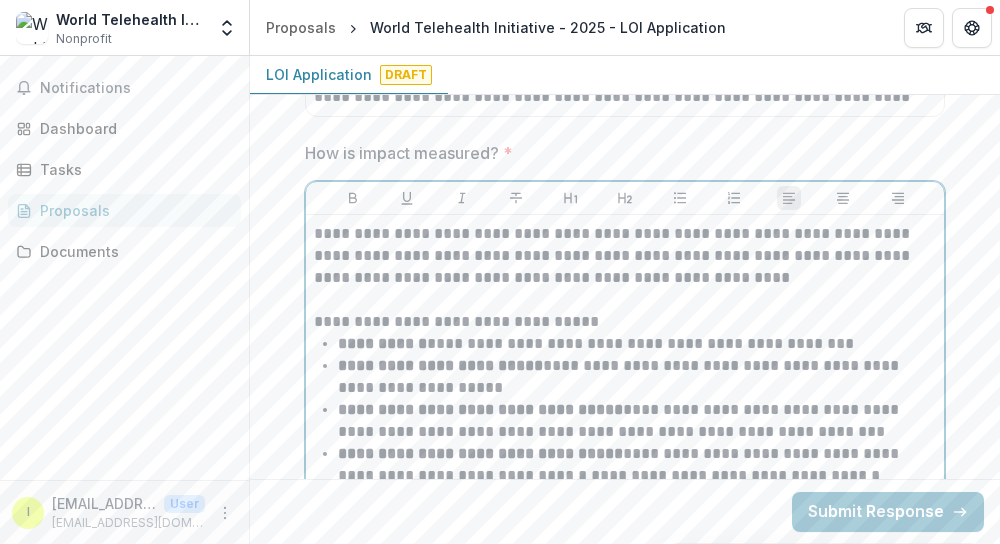 scroll, scrollTop: 4722, scrollLeft: 0, axis: vertical 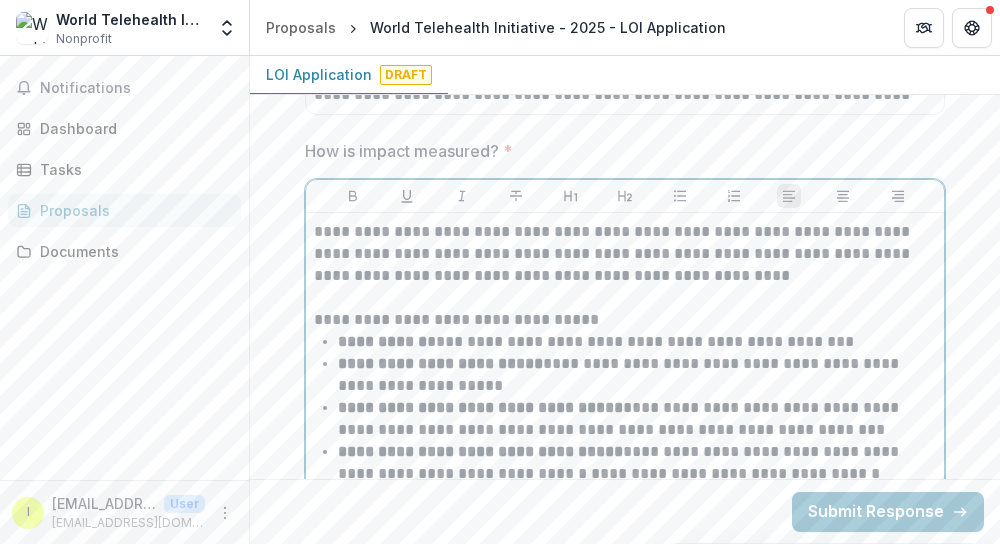 click on "**********" at bounding box center [625, 320] 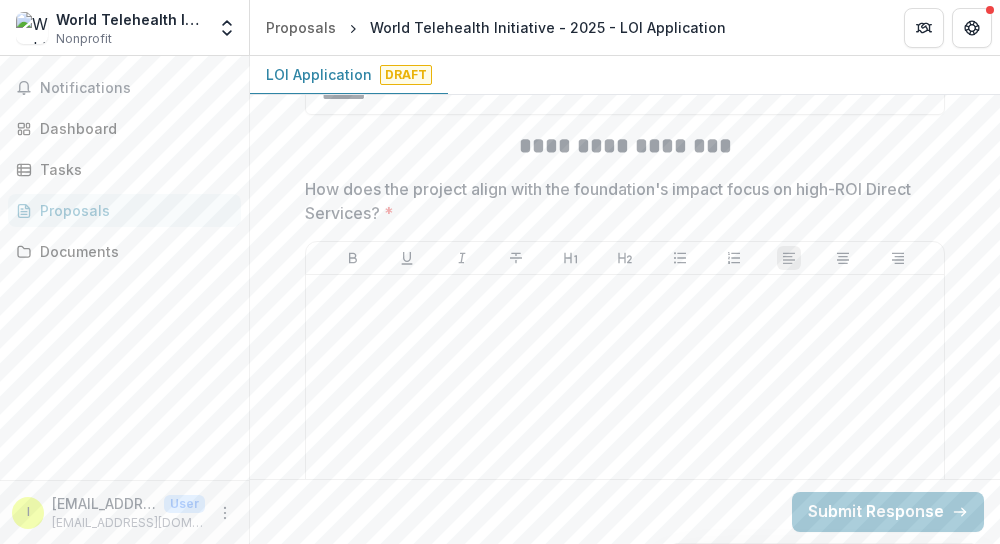 scroll, scrollTop: 5532, scrollLeft: 0, axis: vertical 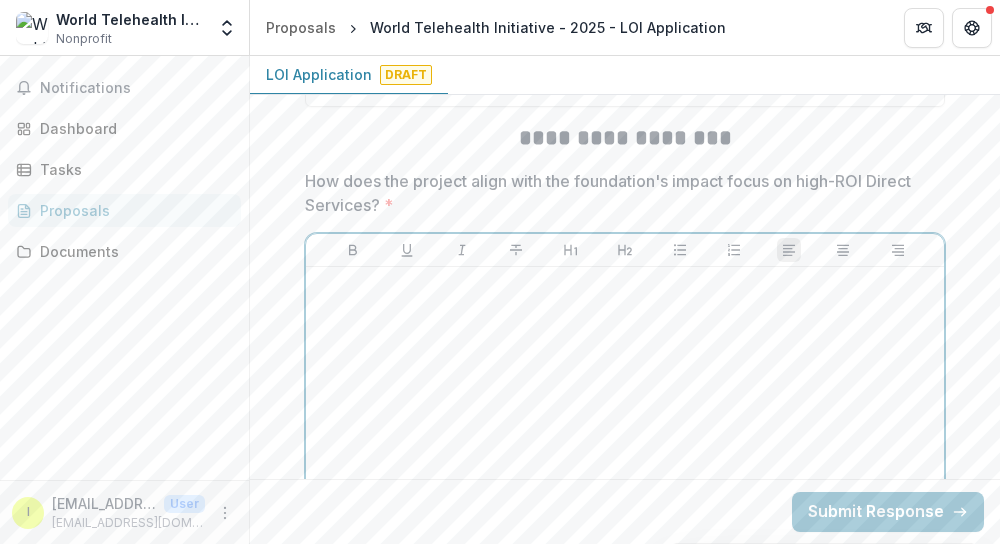 drag, startPoint x: 718, startPoint y: 278, endPoint x: 620, endPoint y: 302, distance: 100.89599 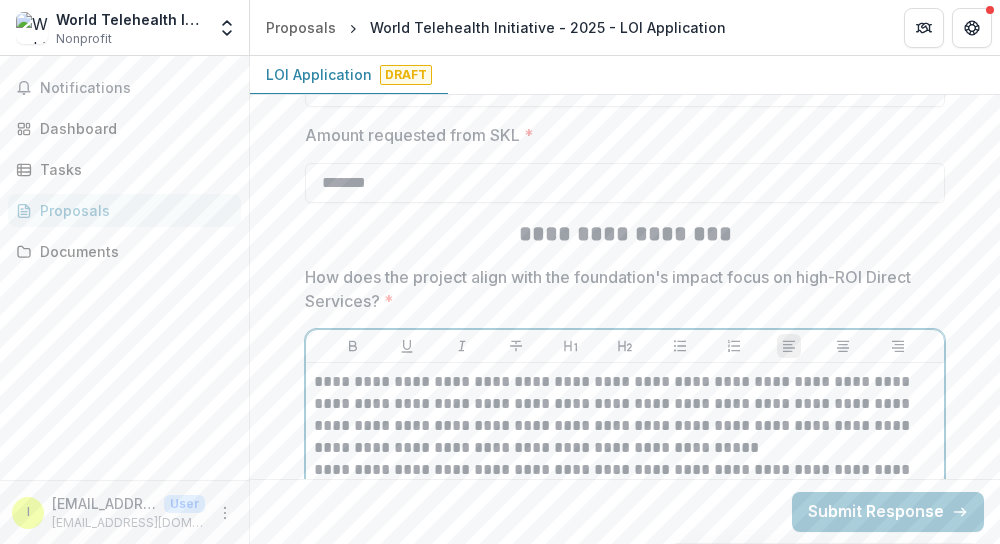 scroll, scrollTop: 5559, scrollLeft: 0, axis: vertical 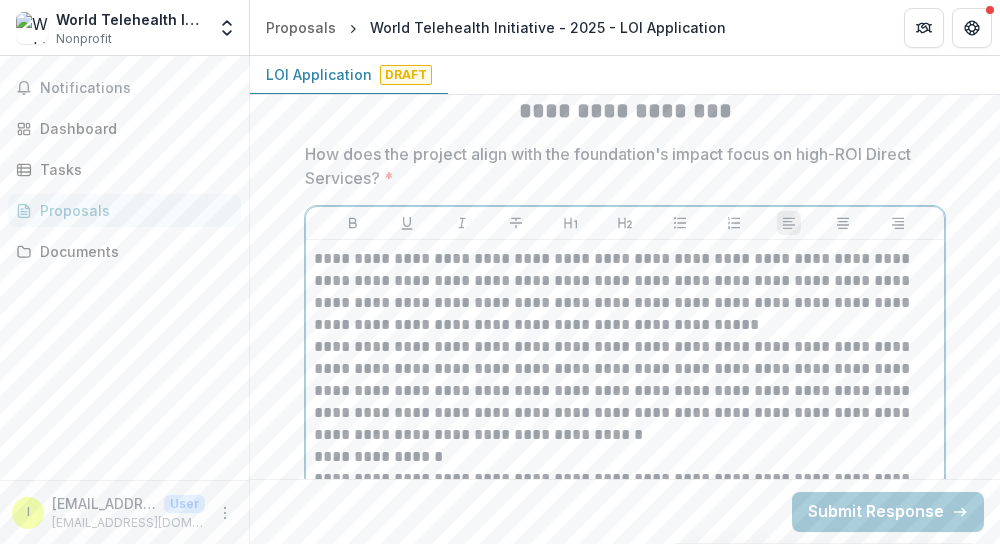 click on "**********" at bounding box center [625, 292] 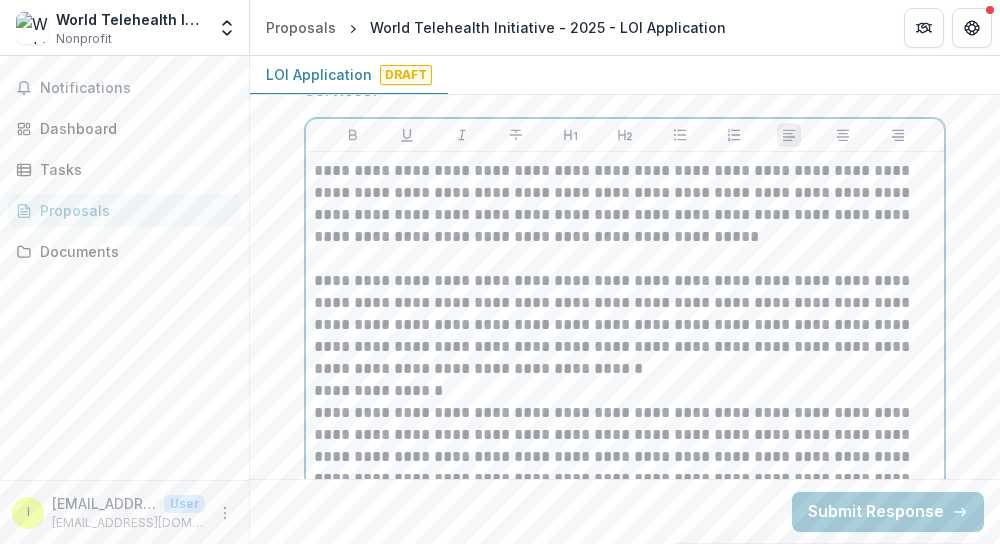 scroll, scrollTop: 5692, scrollLeft: 0, axis: vertical 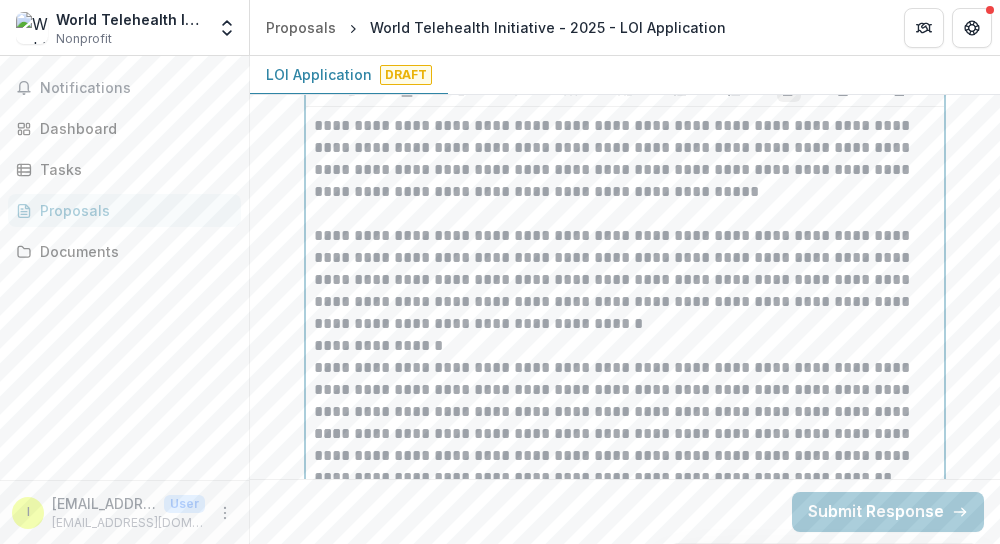 click on "**********" at bounding box center [625, 280] 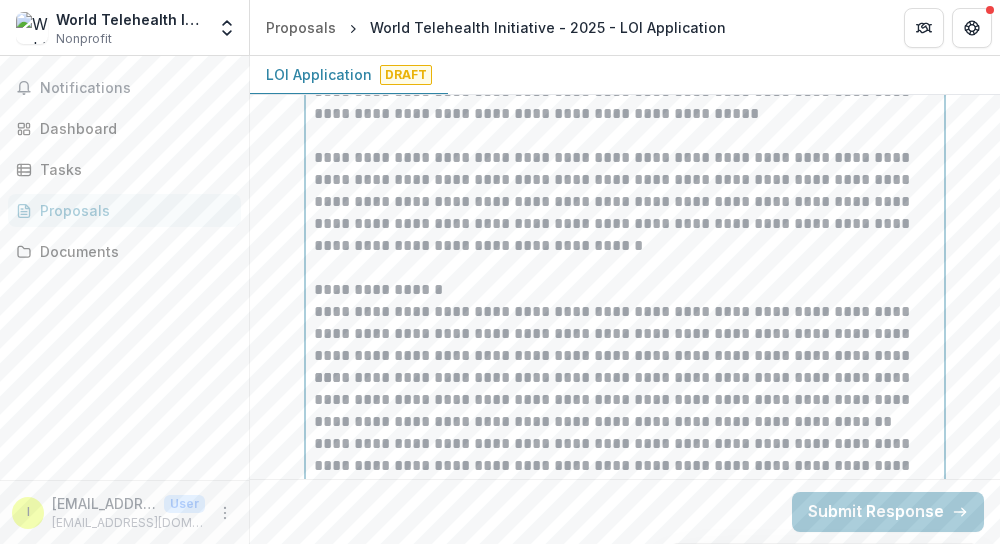 scroll, scrollTop: 5855, scrollLeft: 0, axis: vertical 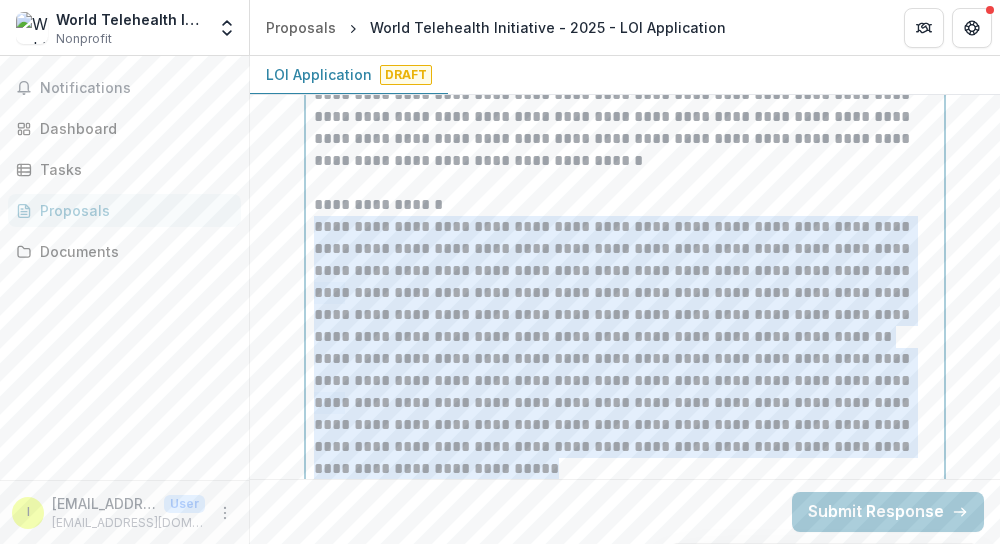 drag, startPoint x: 550, startPoint y: 460, endPoint x: 296, endPoint y: 229, distance: 343.3322 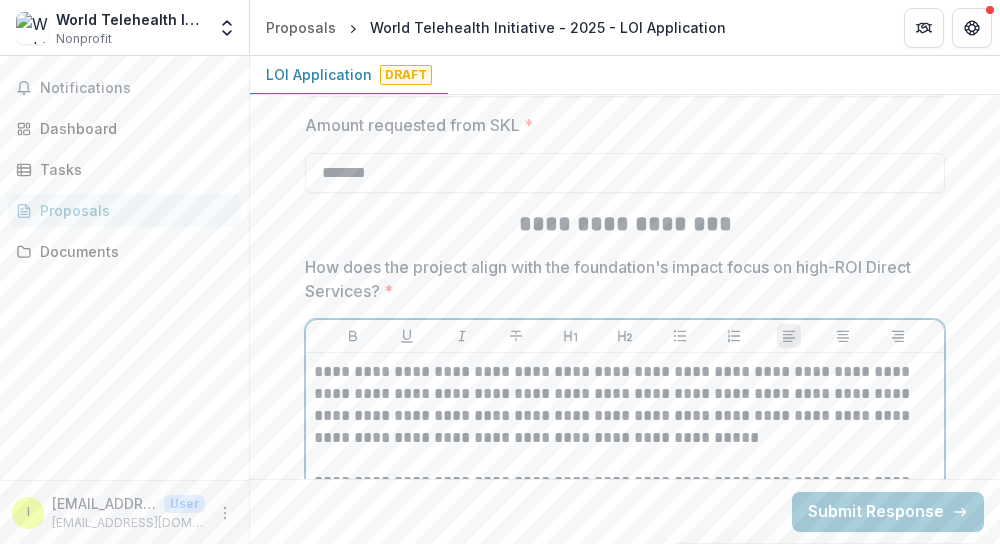 scroll, scrollTop: 5442, scrollLeft: 0, axis: vertical 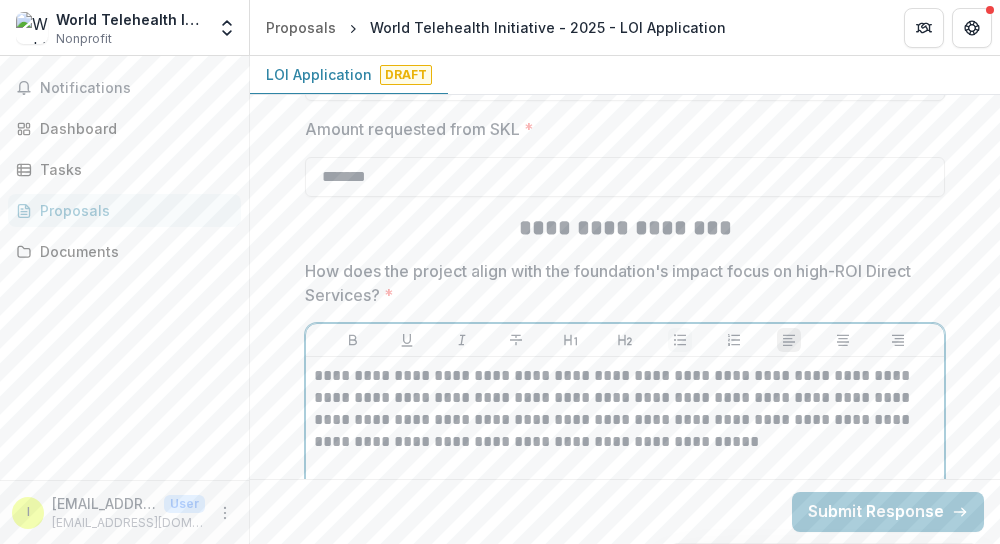 click 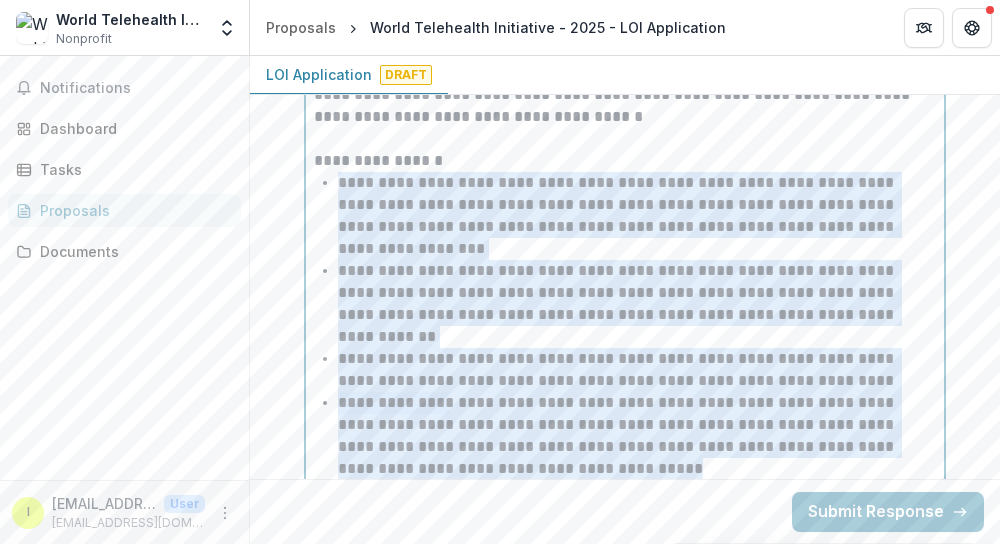 scroll, scrollTop: 5916, scrollLeft: 0, axis: vertical 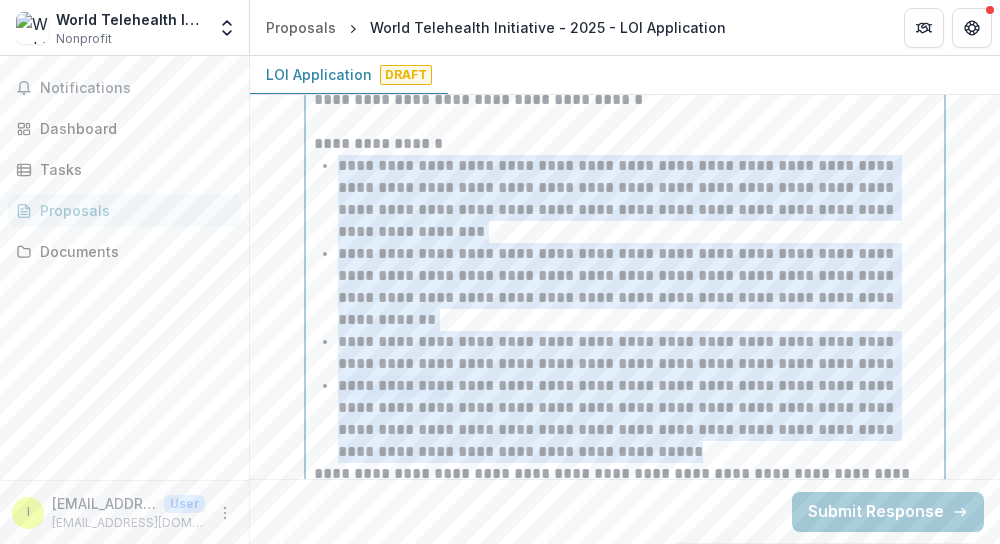 click on "**********" at bounding box center [637, 199] 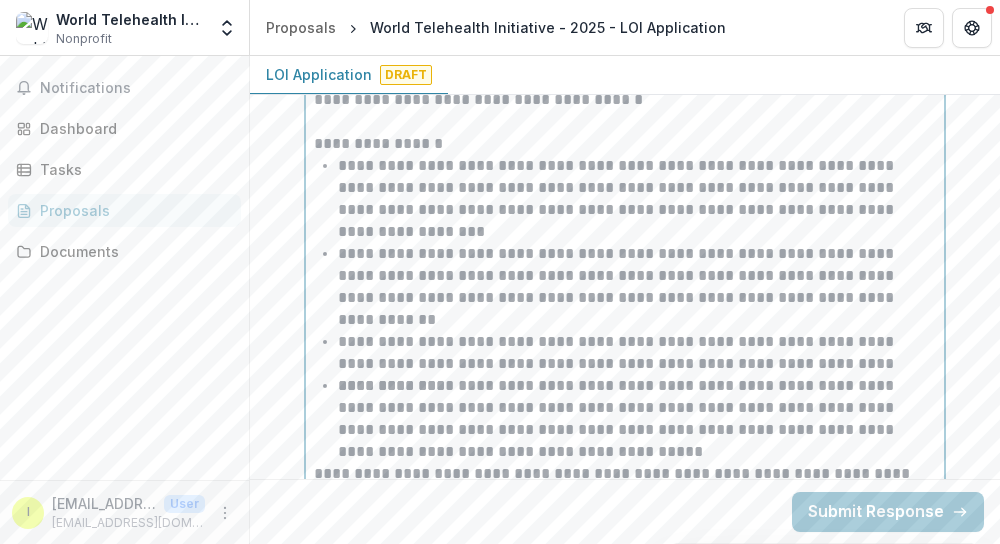 type 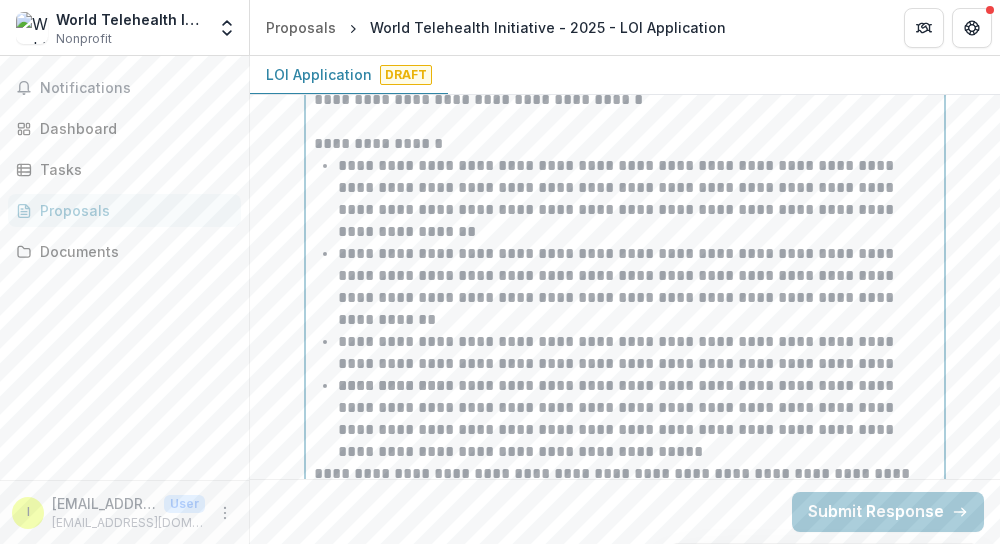 click on "**********" at bounding box center (637, 287) 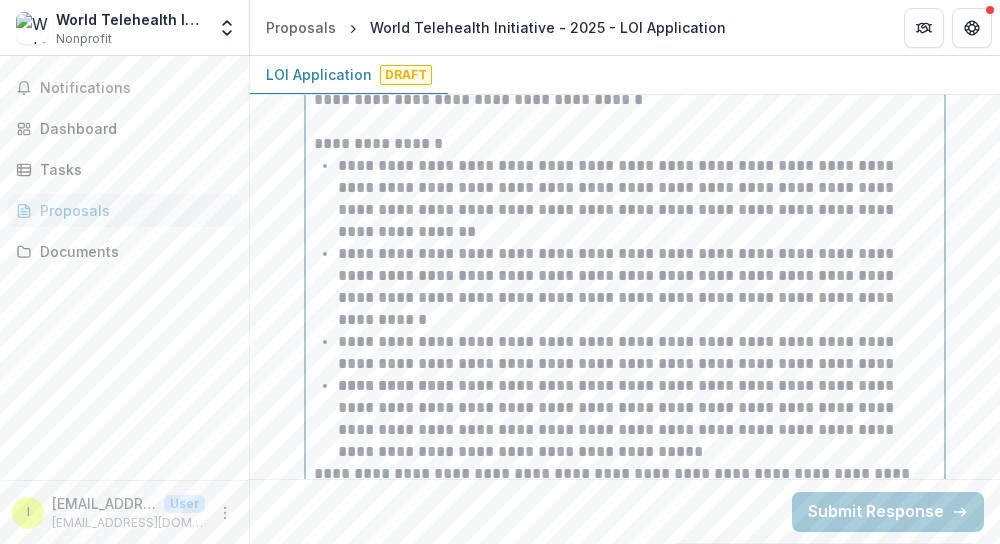 click on "**********" at bounding box center [637, 353] 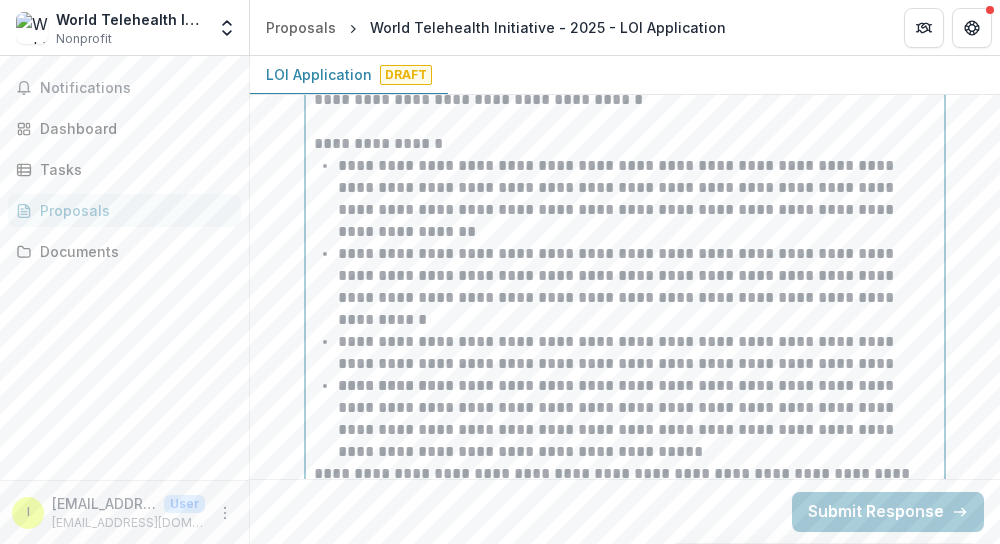 click on "**********" at bounding box center [637, 419] 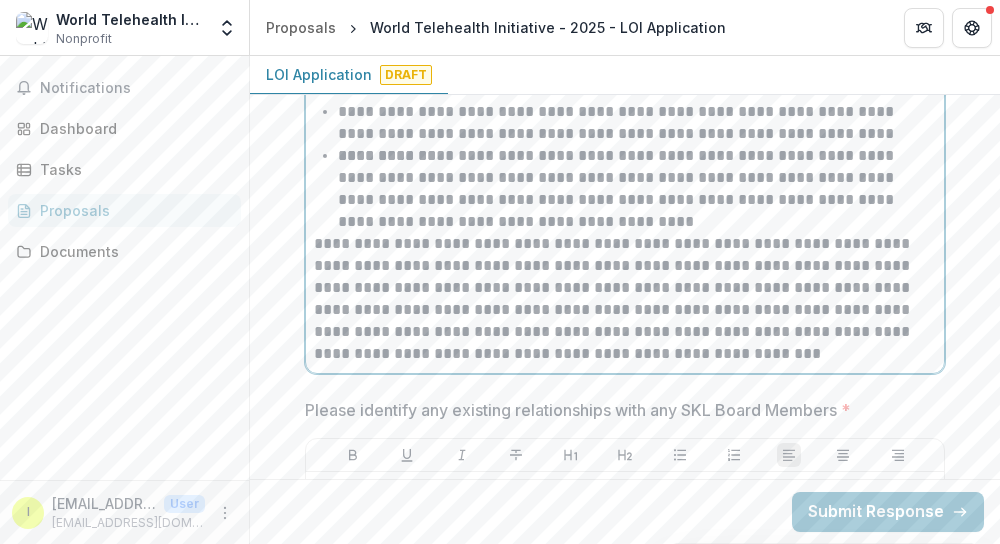 scroll, scrollTop: 6155, scrollLeft: 0, axis: vertical 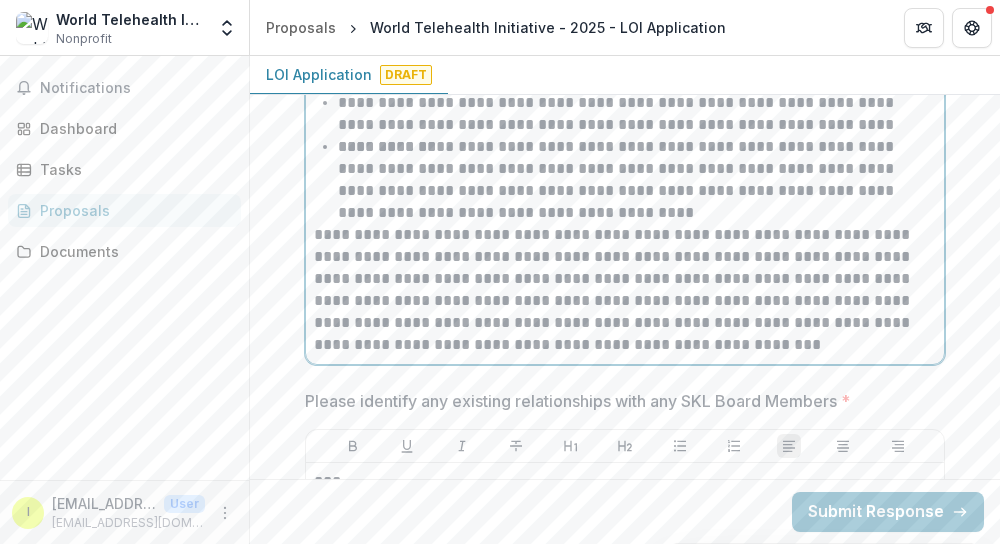 click on "**********" at bounding box center (637, 180) 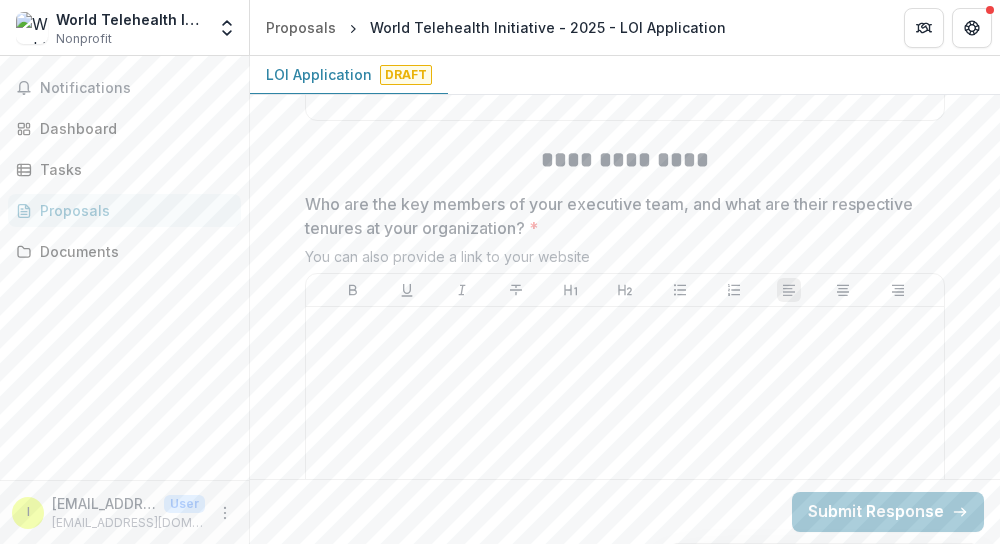 scroll, scrollTop: 6837, scrollLeft: 0, axis: vertical 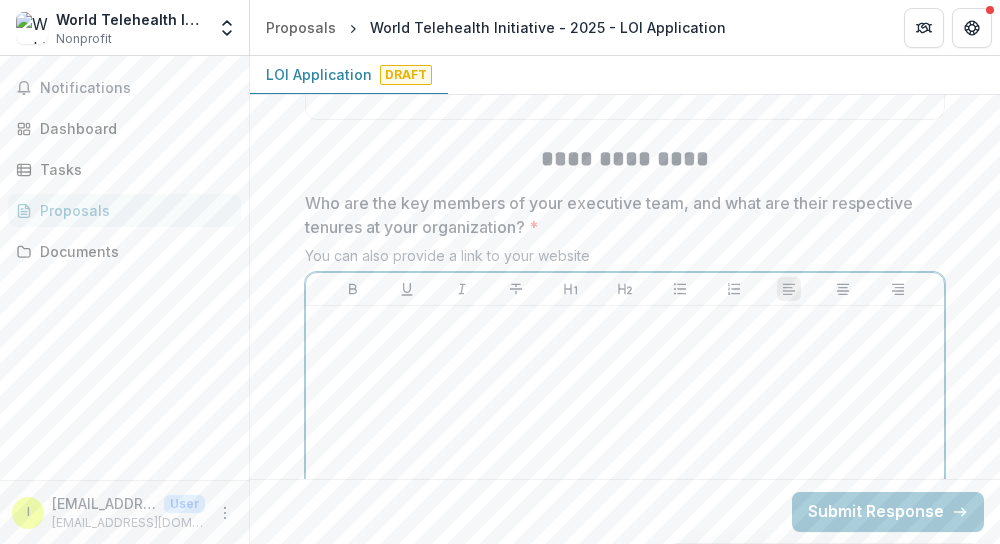 click at bounding box center [625, 464] 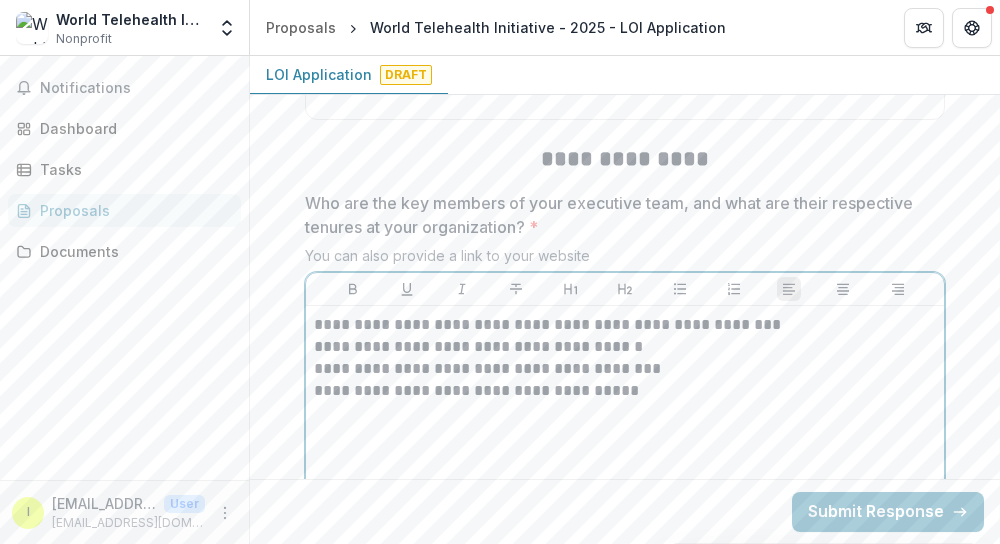click on "**********" at bounding box center [625, 391] 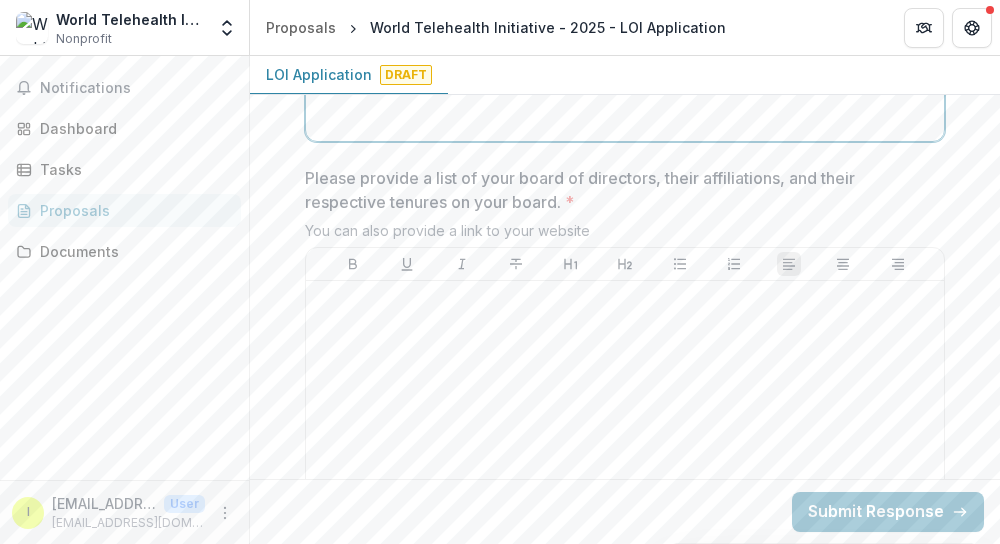 scroll, scrollTop: 7341, scrollLeft: 0, axis: vertical 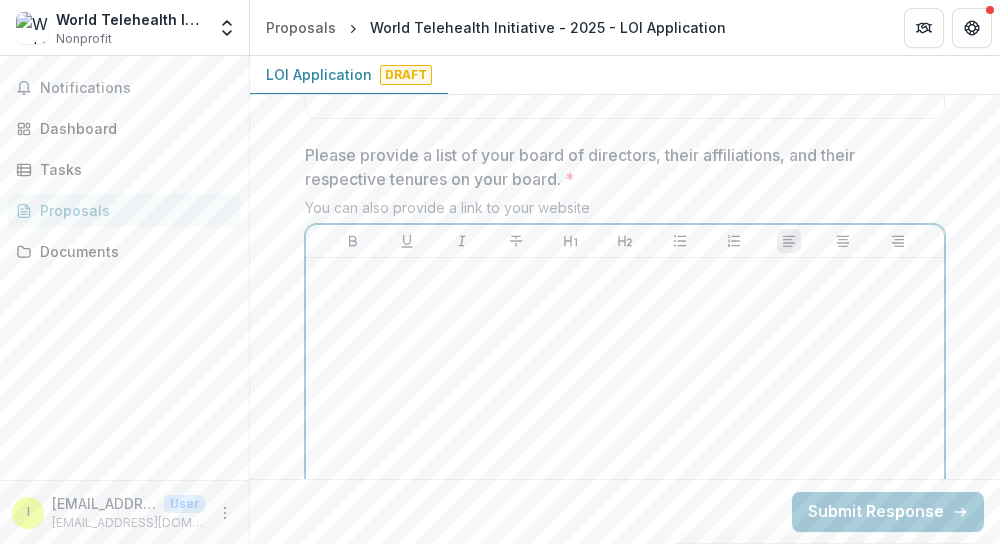 click at bounding box center [625, 416] 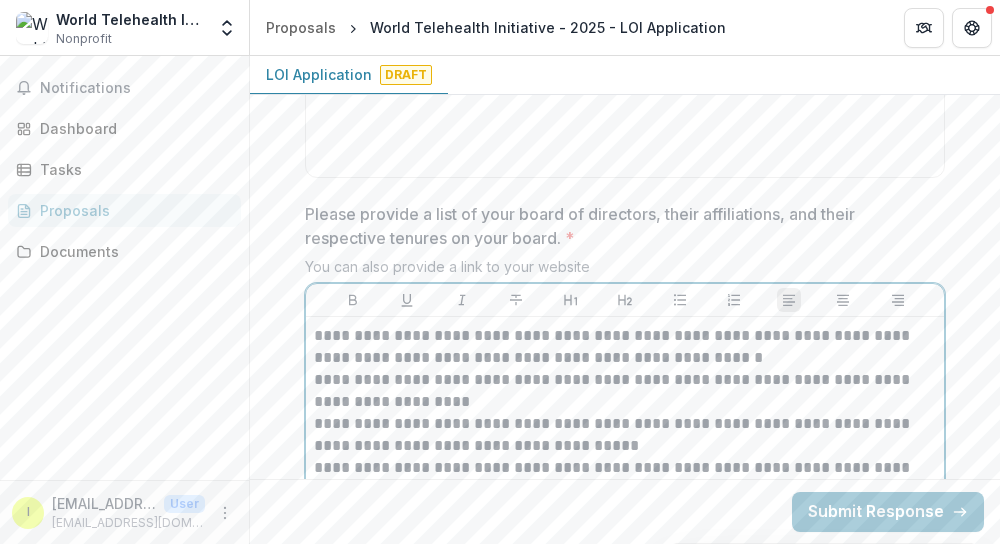 scroll, scrollTop: 7361, scrollLeft: 0, axis: vertical 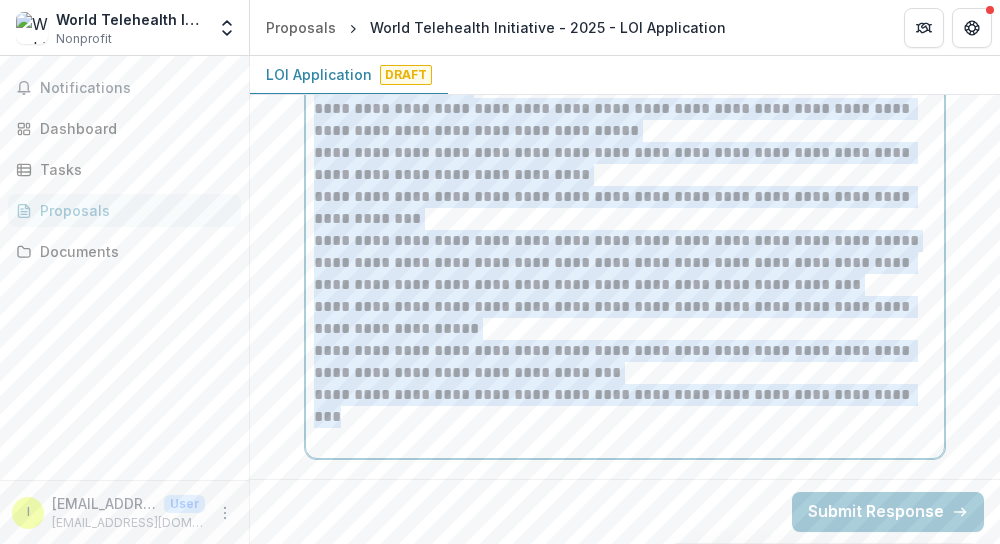 drag, startPoint x: 310, startPoint y: 243, endPoint x: 926, endPoint y: 381, distance: 631.26855 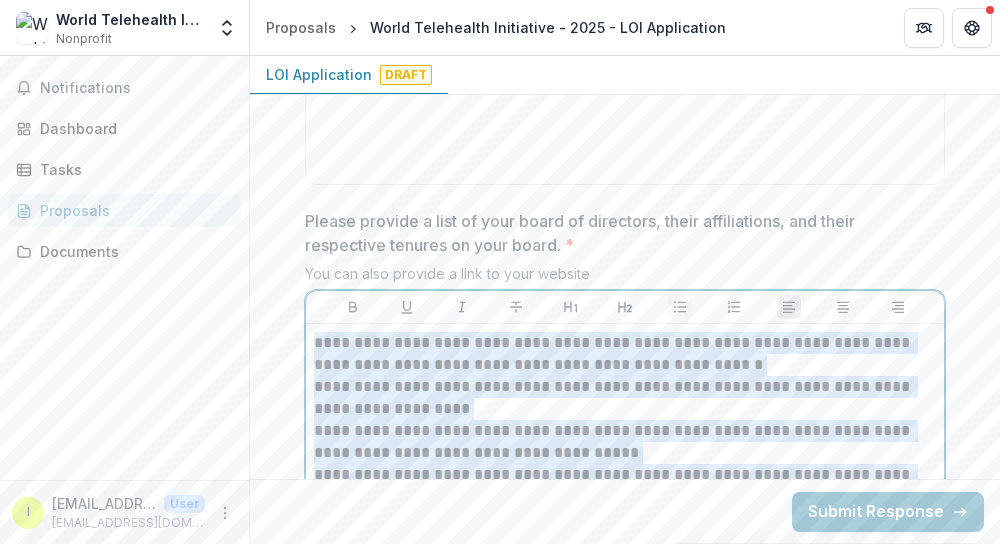 click 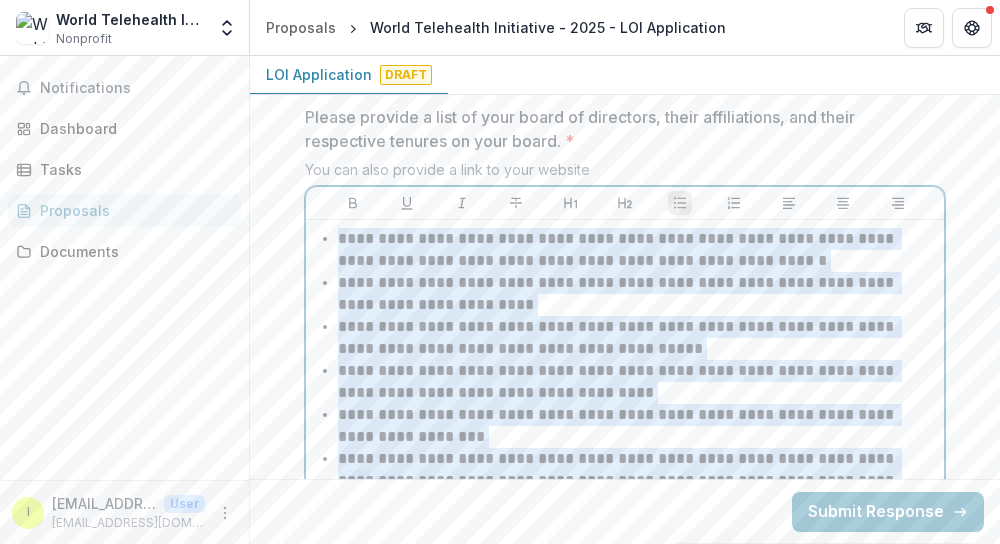 scroll, scrollTop: 7366, scrollLeft: 0, axis: vertical 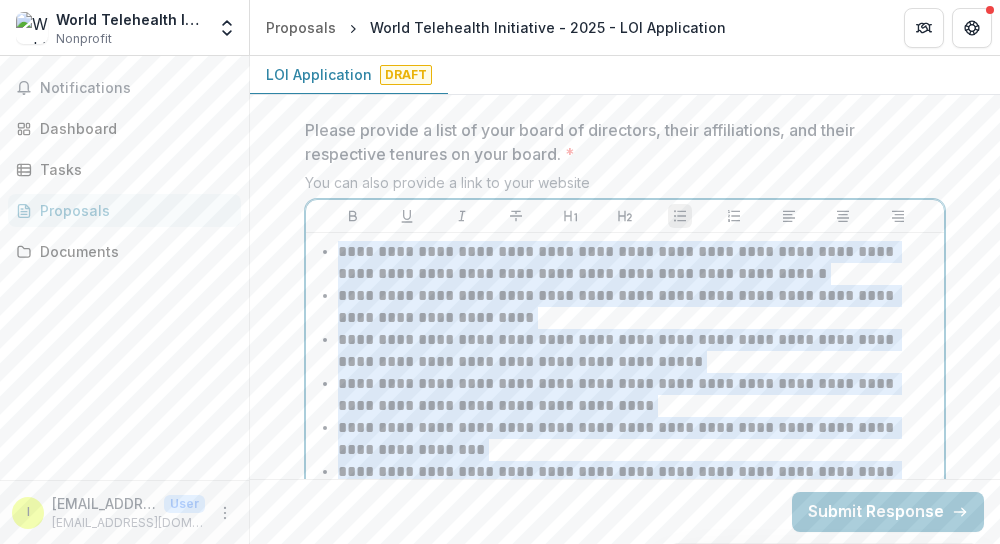 click on "**********" at bounding box center [637, 307] 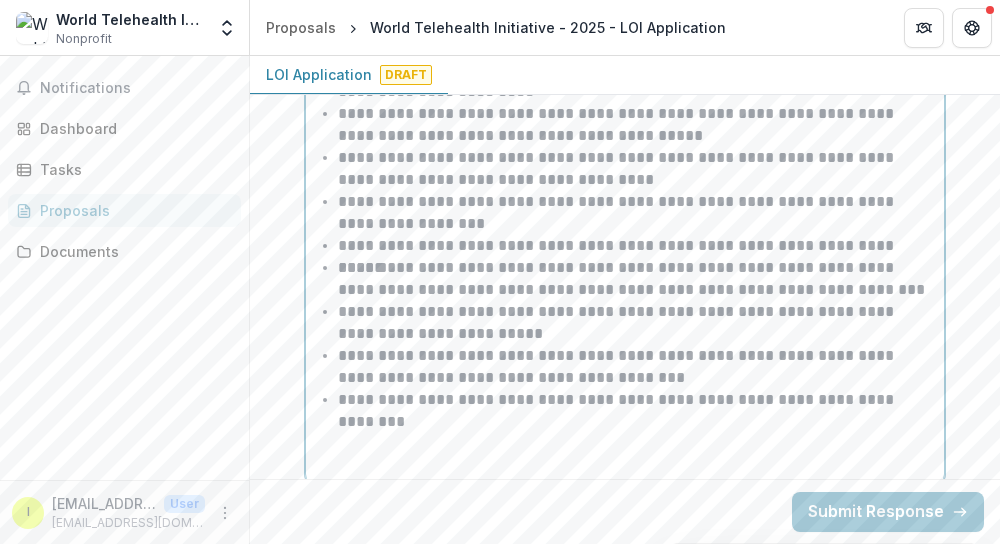 scroll, scrollTop: 7591, scrollLeft: 0, axis: vertical 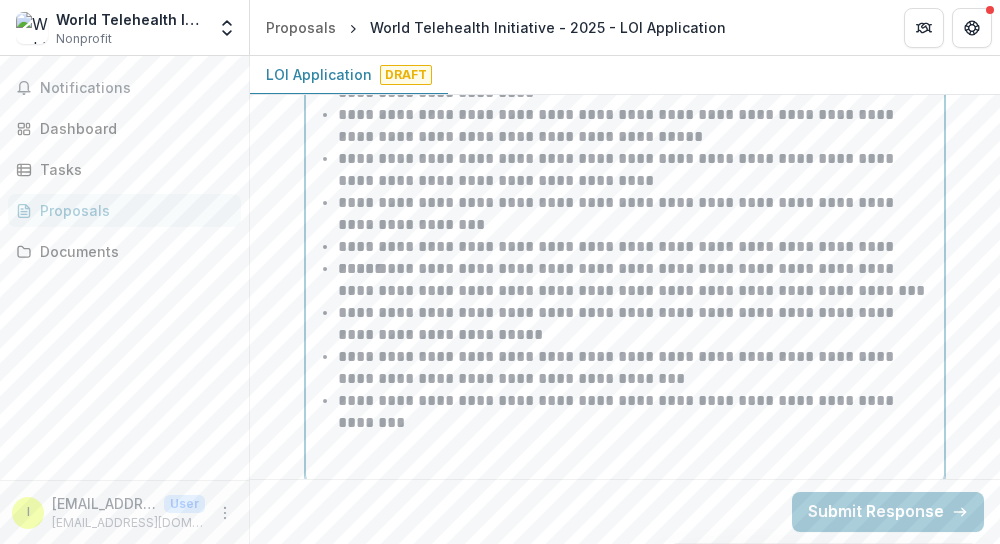 click at bounding box center [625, 467] 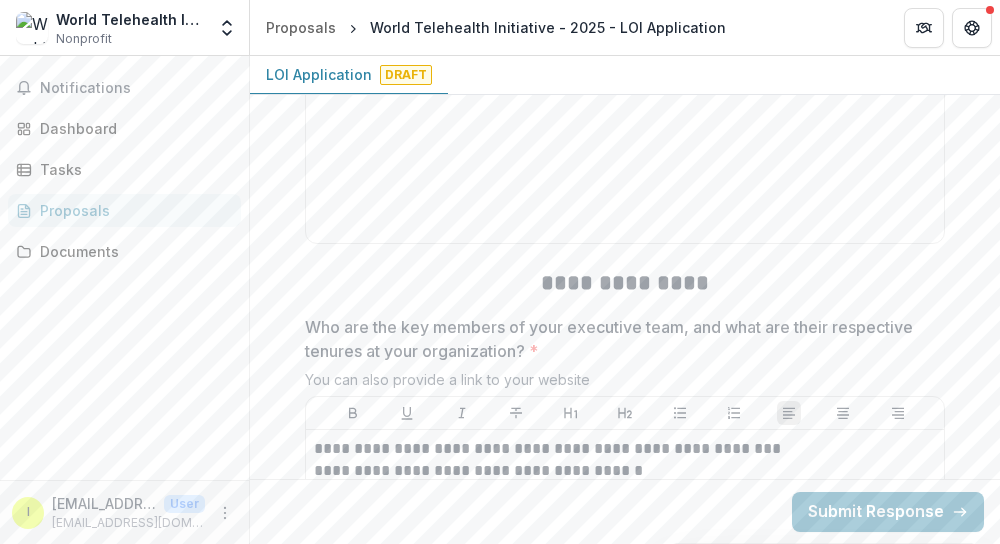 scroll, scrollTop: 6707, scrollLeft: 0, axis: vertical 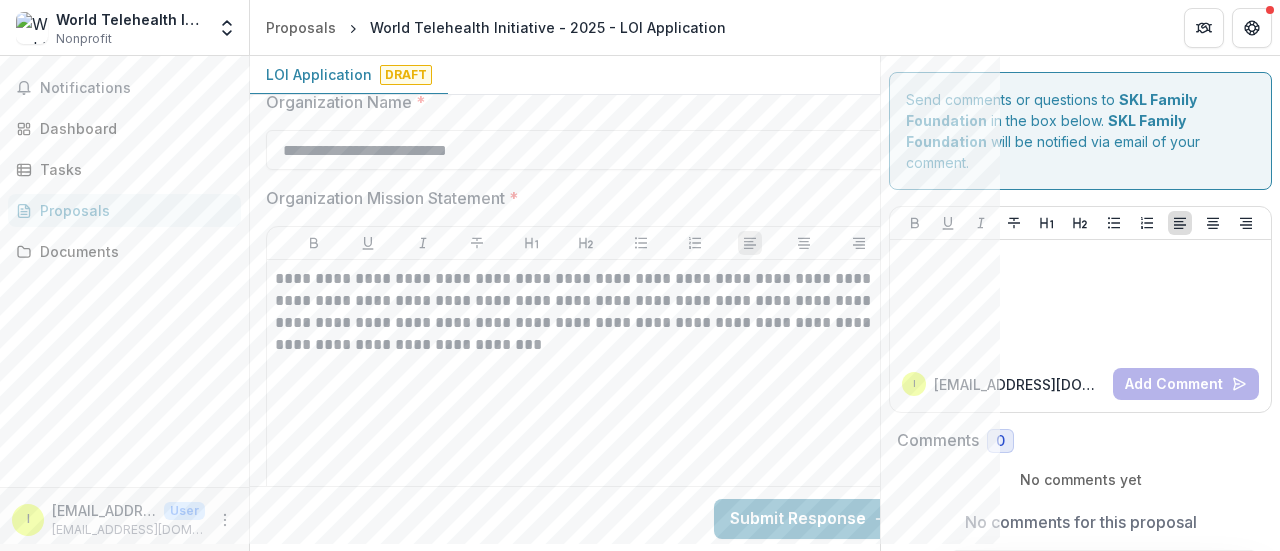 click on "LOI Application Draft" at bounding box center (565, 75) 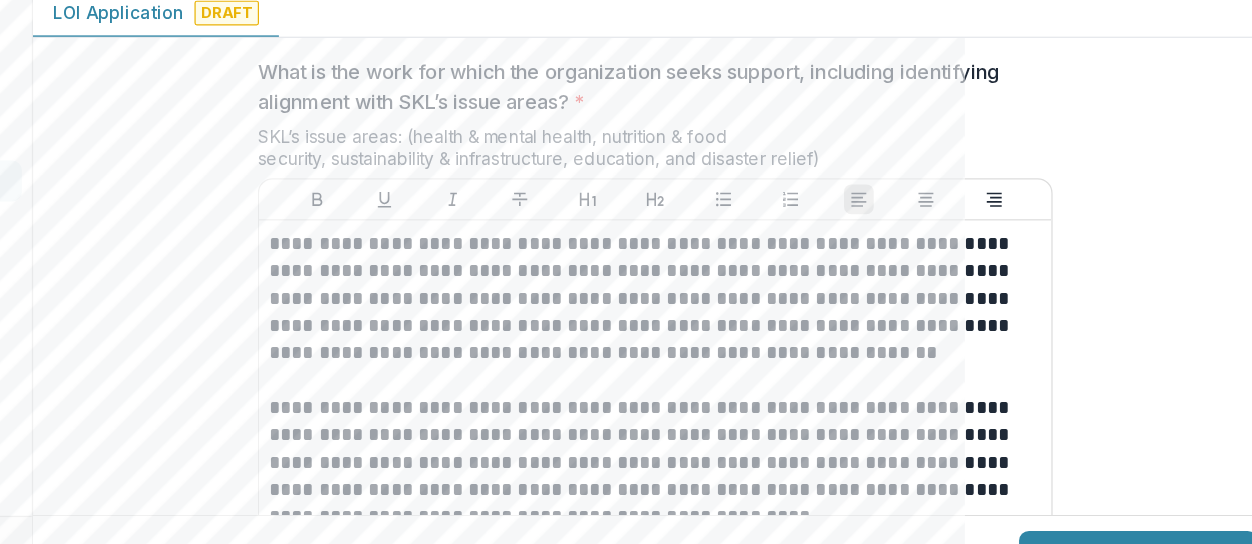 scroll, scrollTop: 2169, scrollLeft: 0, axis: vertical 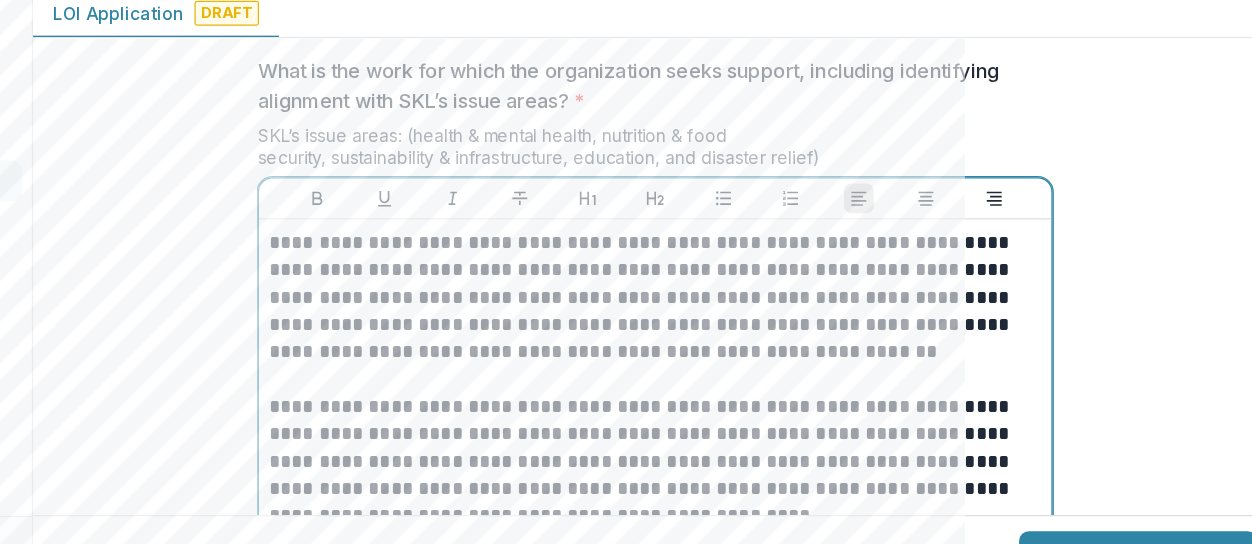 click on "**********" at bounding box center (751, 832) 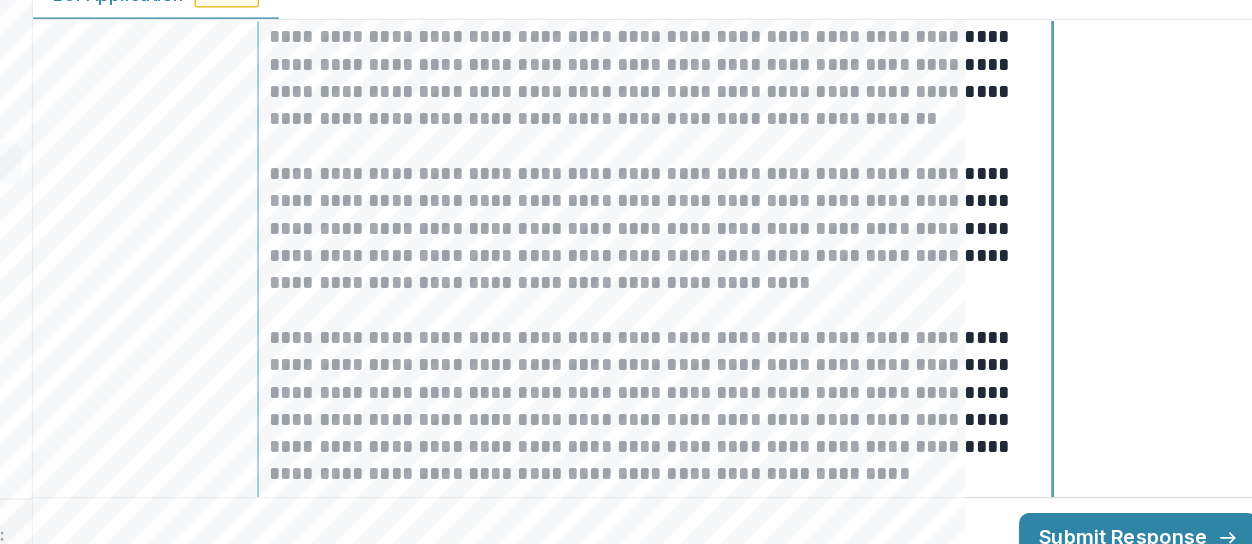 scroll, scrollTop: 2158, scrollLeft: 0, axis: vertical 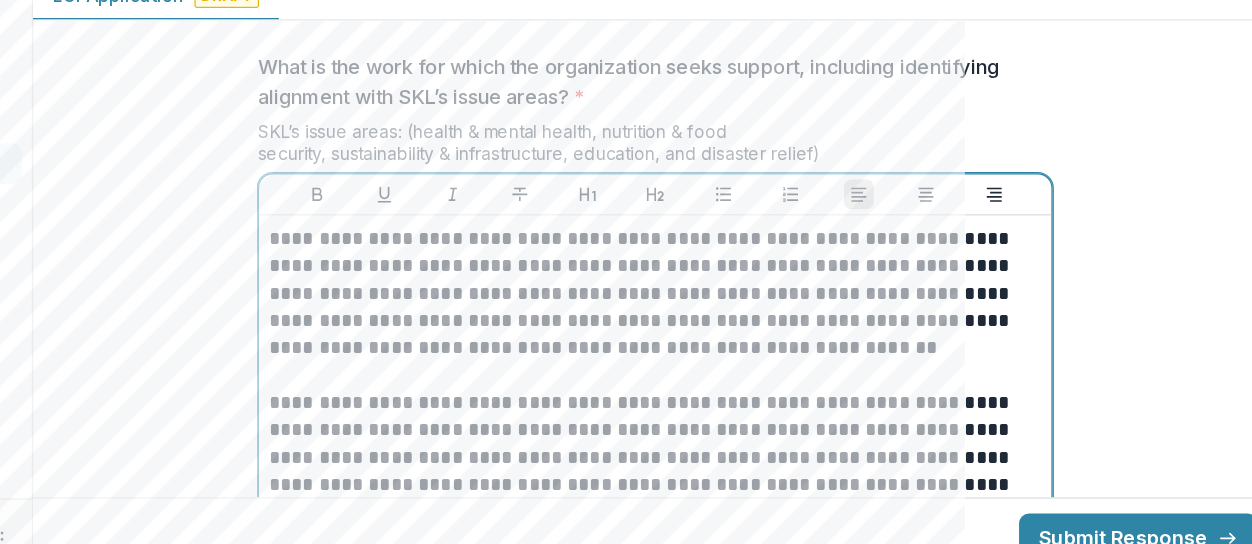 click on "**********" at bounding box center [751, 315] 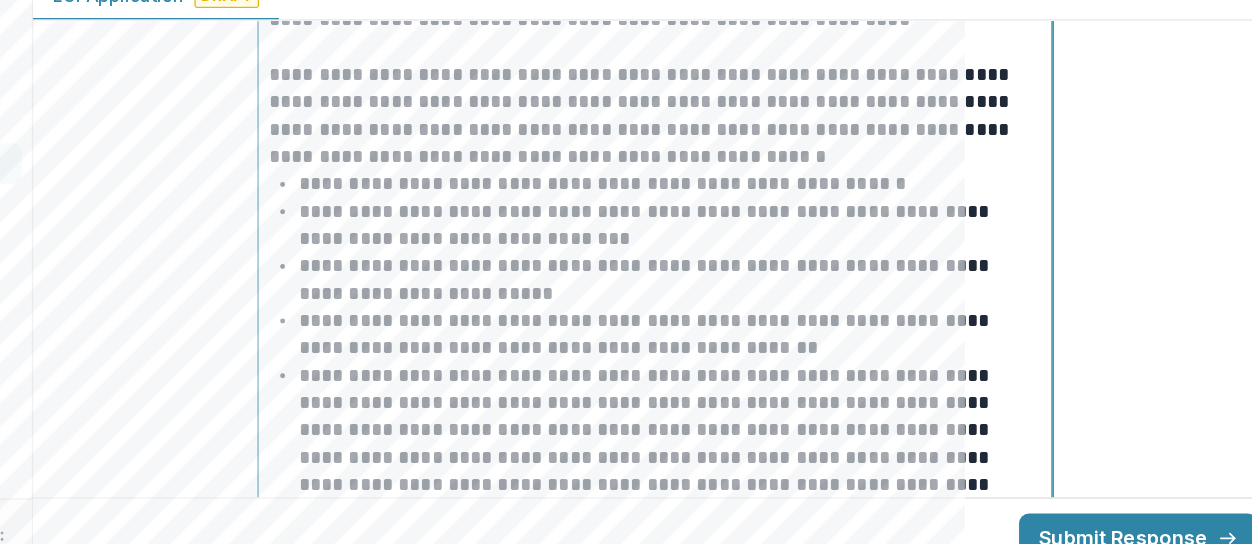 scroll, scrollTop: 2710, scrollLeft: 0, axis: vertical 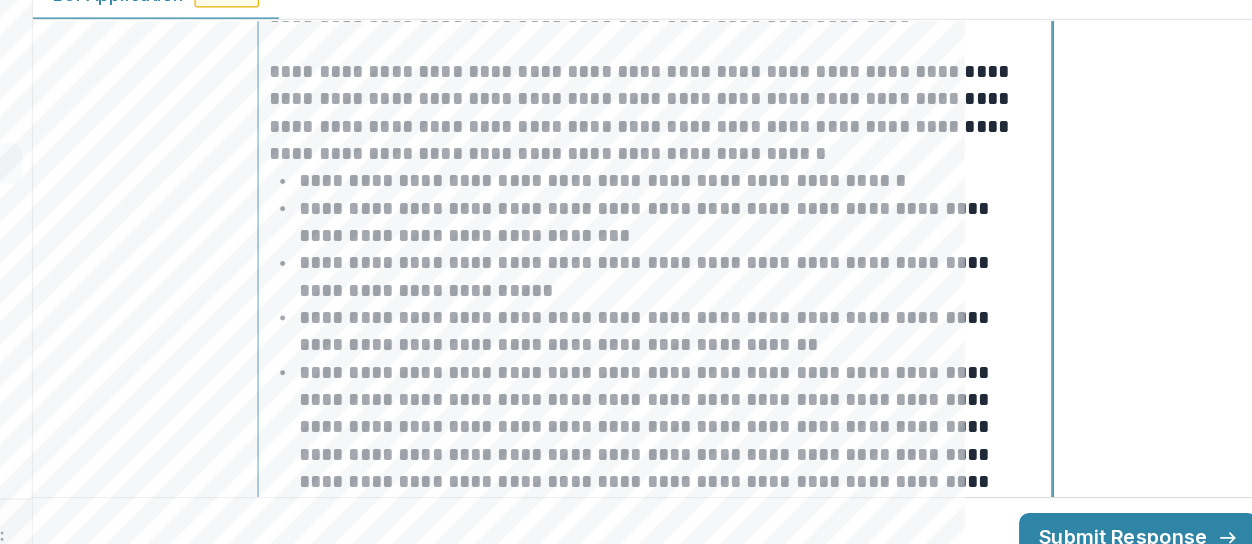 click on "**********" at bounding box center (751, 170) 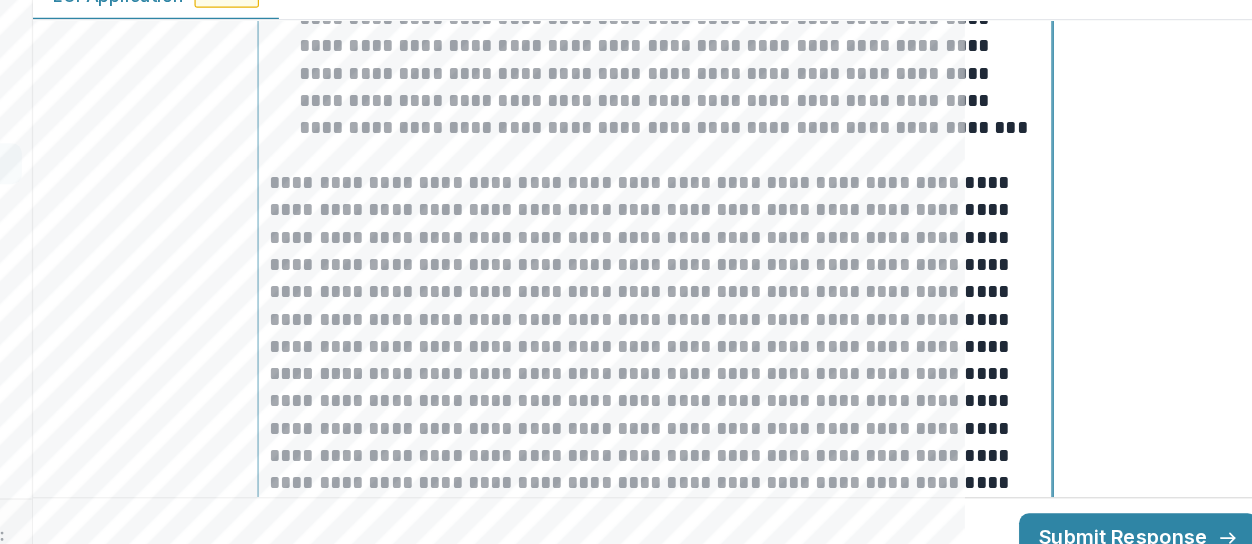 scroll, scrollTop: 3088, scrollLeft: 0, axis: vertical 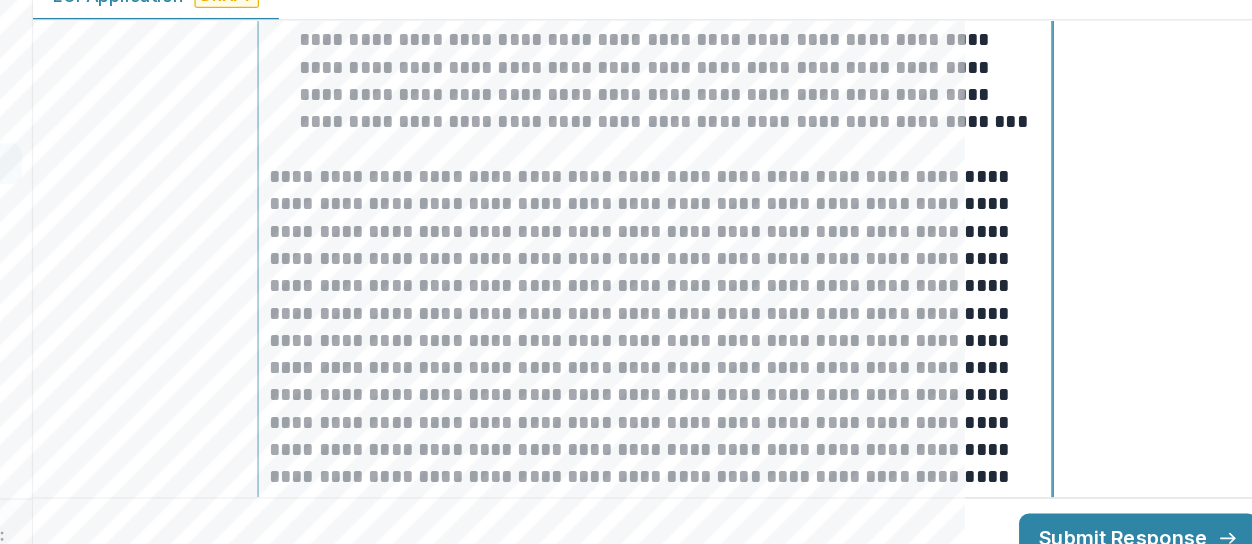 click on "**********" at bounding box center (751, 287) 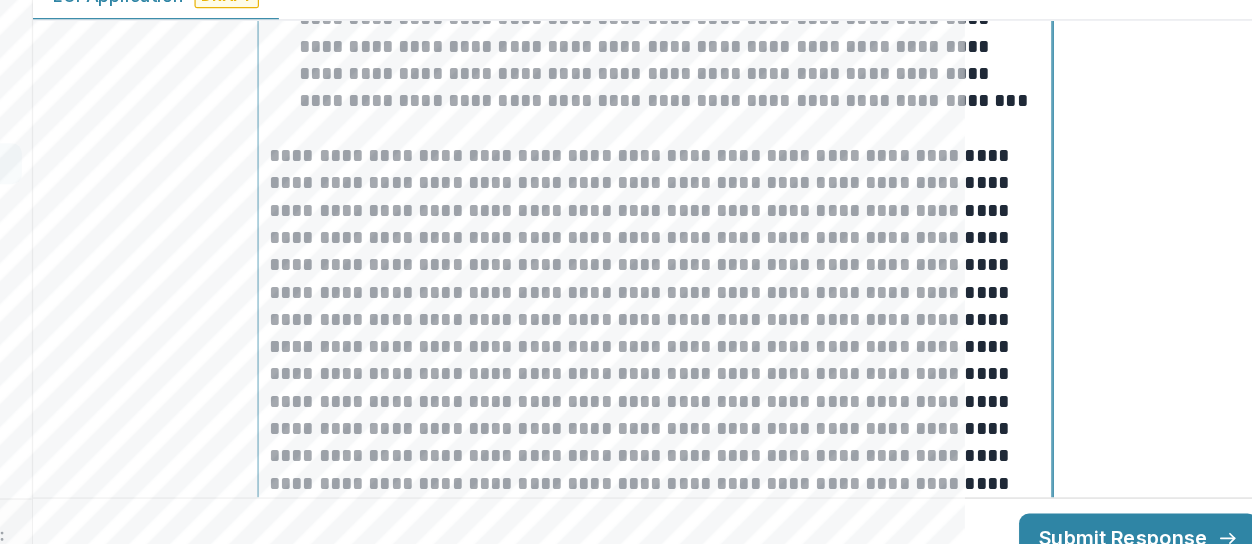 scroll, scrollTop: 3106, scrollLeft: 0, axis: vertical 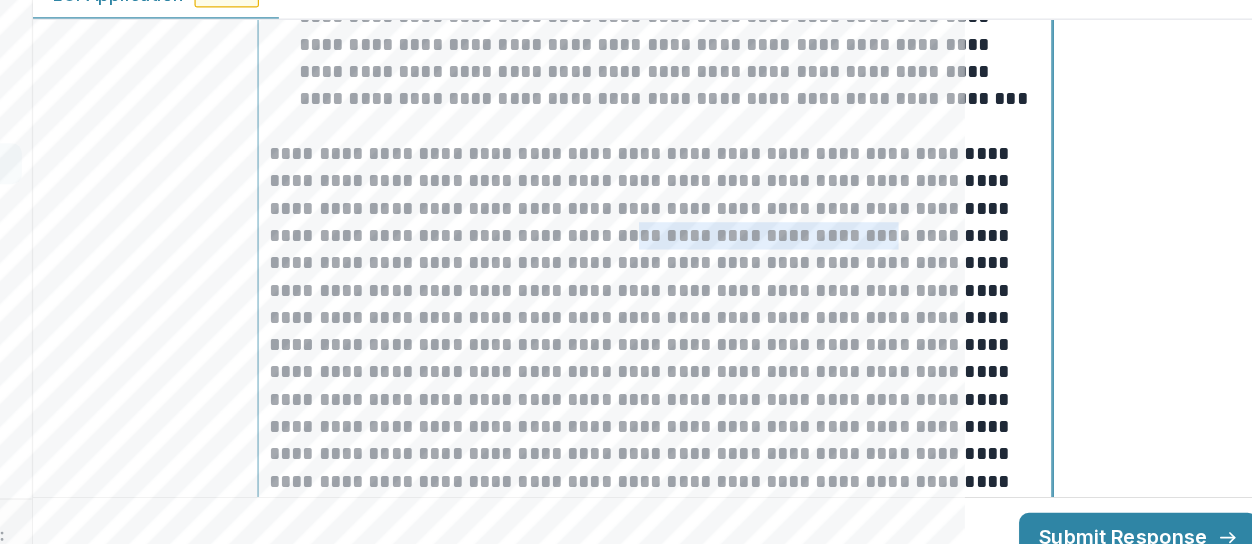 drag, startPoint x: 622, startPoint y: 262, endPoint x: 831, endPoint y: 265, distance: 209.02153 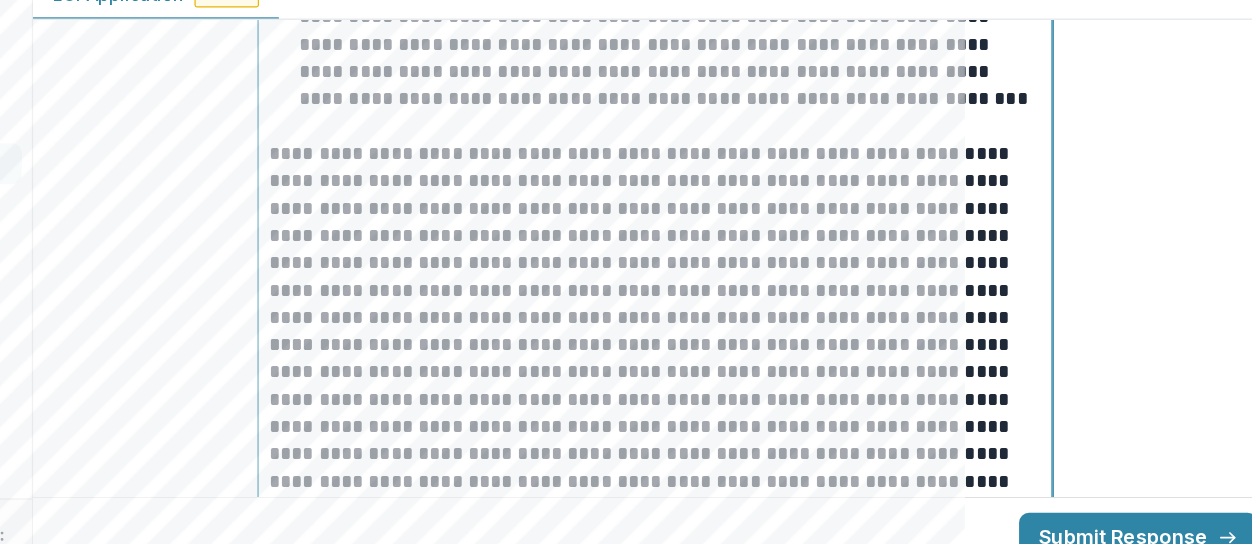 click on "**********" at bounding box center (751, 269) 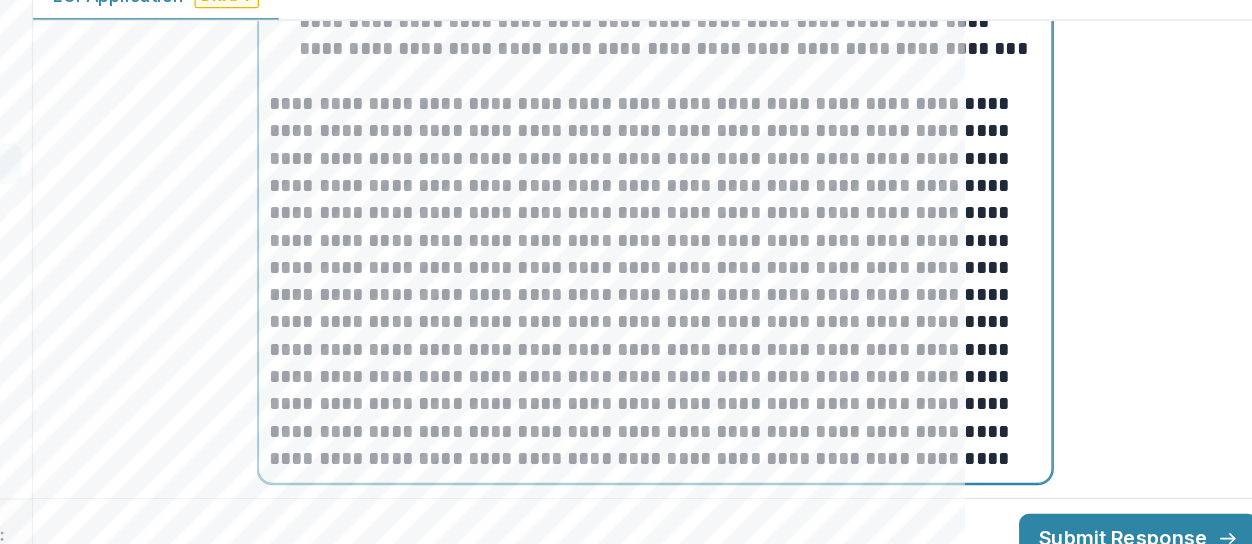 scroll, scrollTop: 3148, scrollLeft: 0, axis: vertical 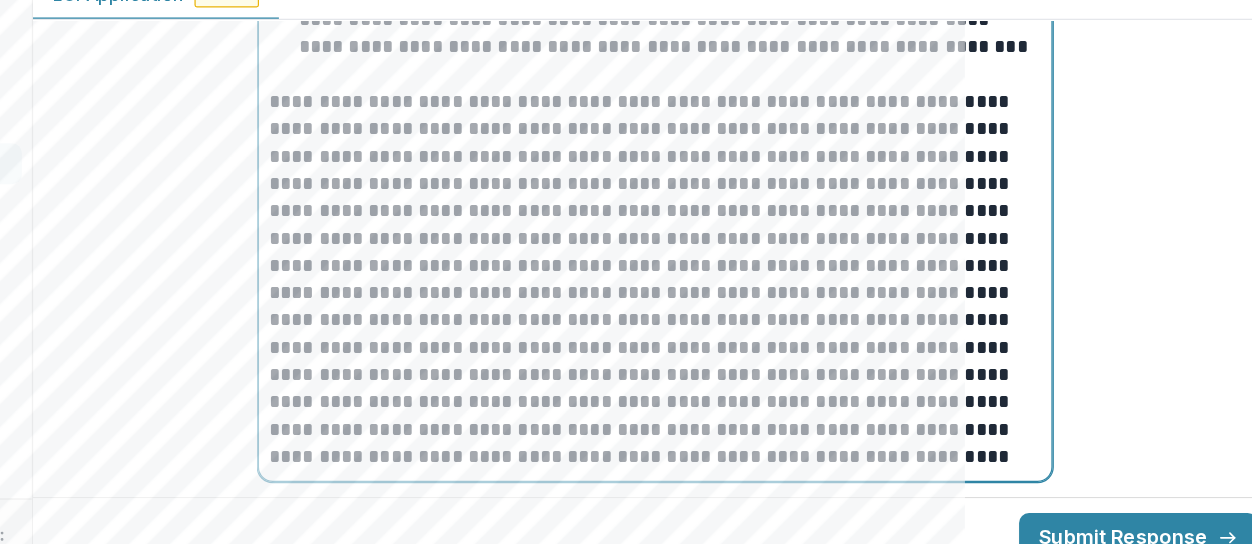 click on "**********" at bounding box center (751, 227) 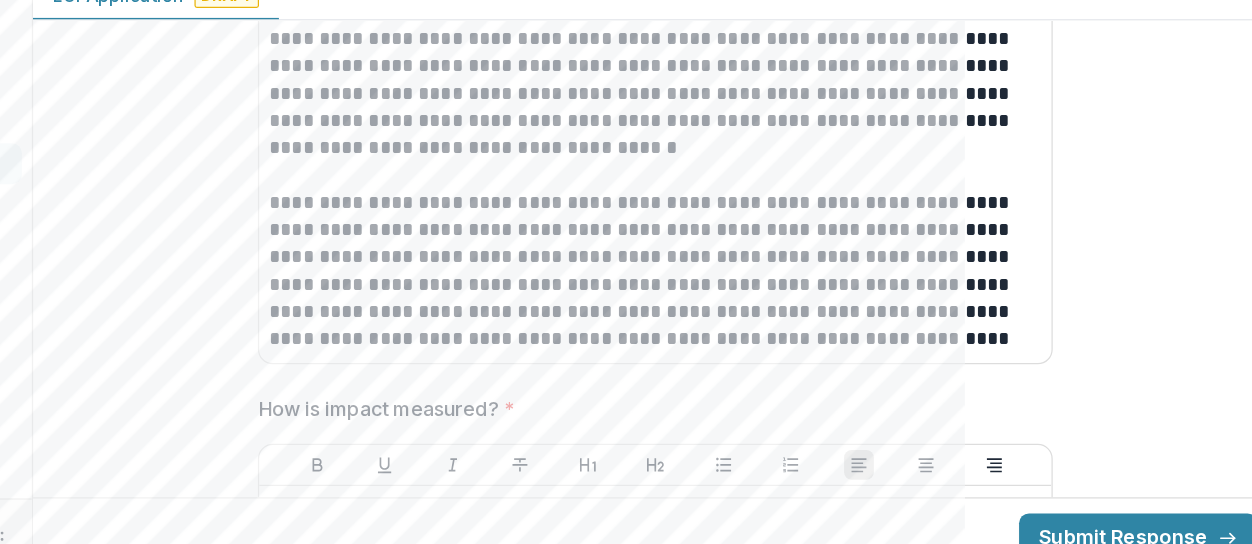 scroll, scrollTop: 4486, scrollLeft: 0, axis: vertical 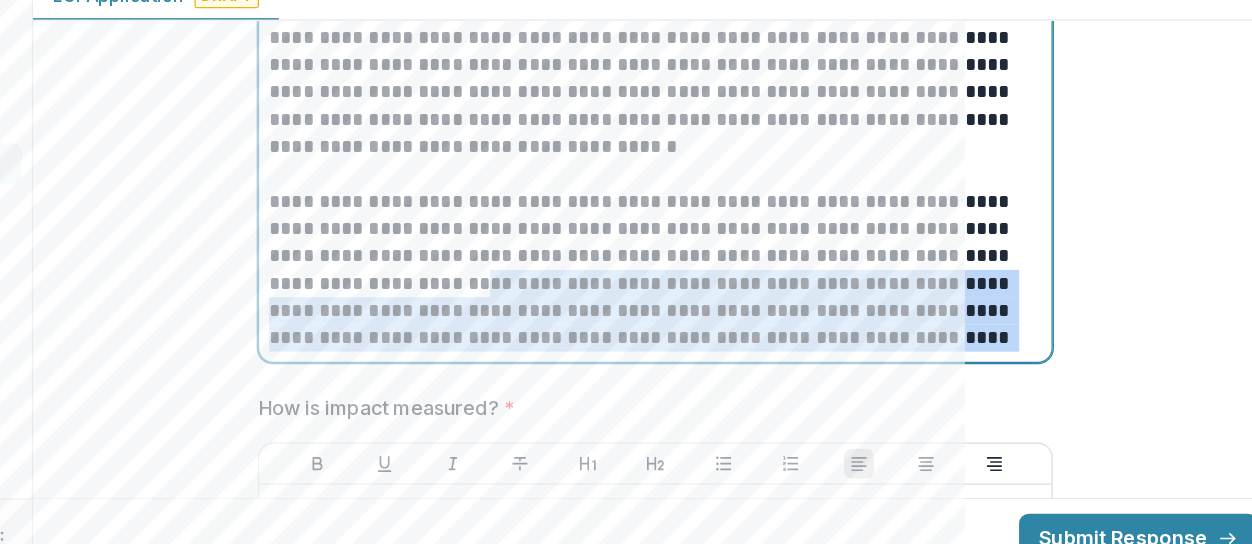drag, startPoint x: 942, startPoint y: 347, endPoint x: 491, endPoint y: 300, distance: 453.44238 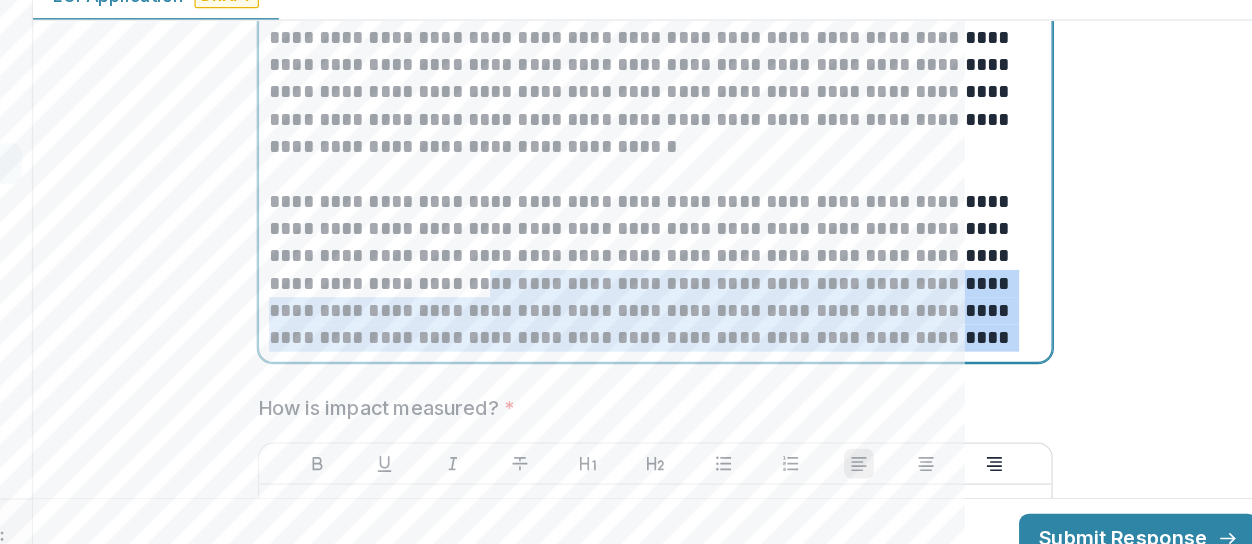click on "**********" at bounding box center [751, 296] 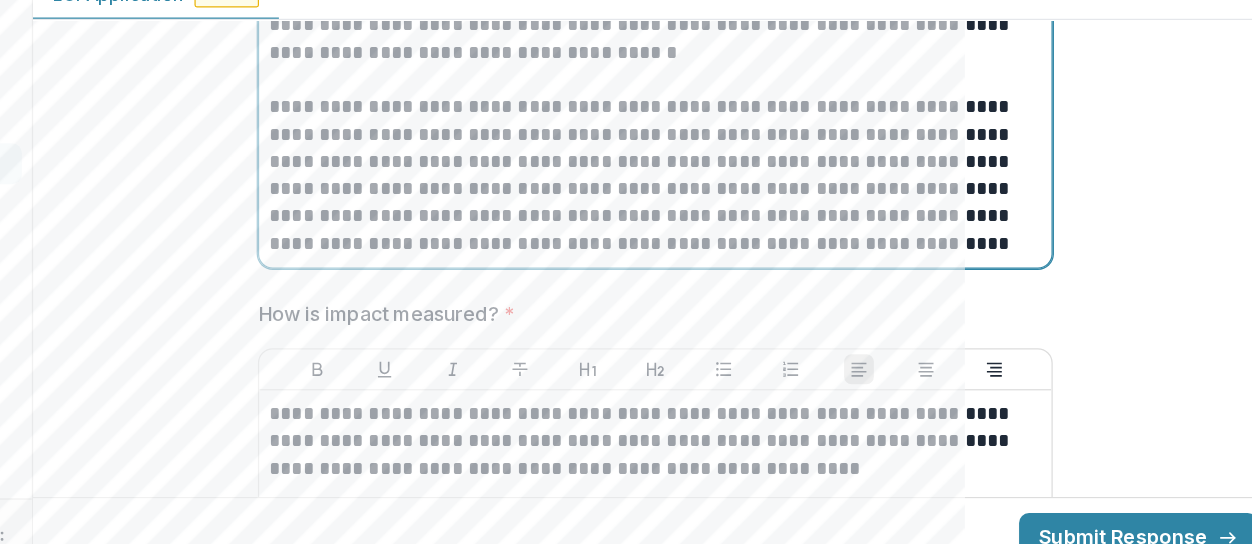 scroll, scrollTop: 4564, scrollLeft: 0, axis: vertical 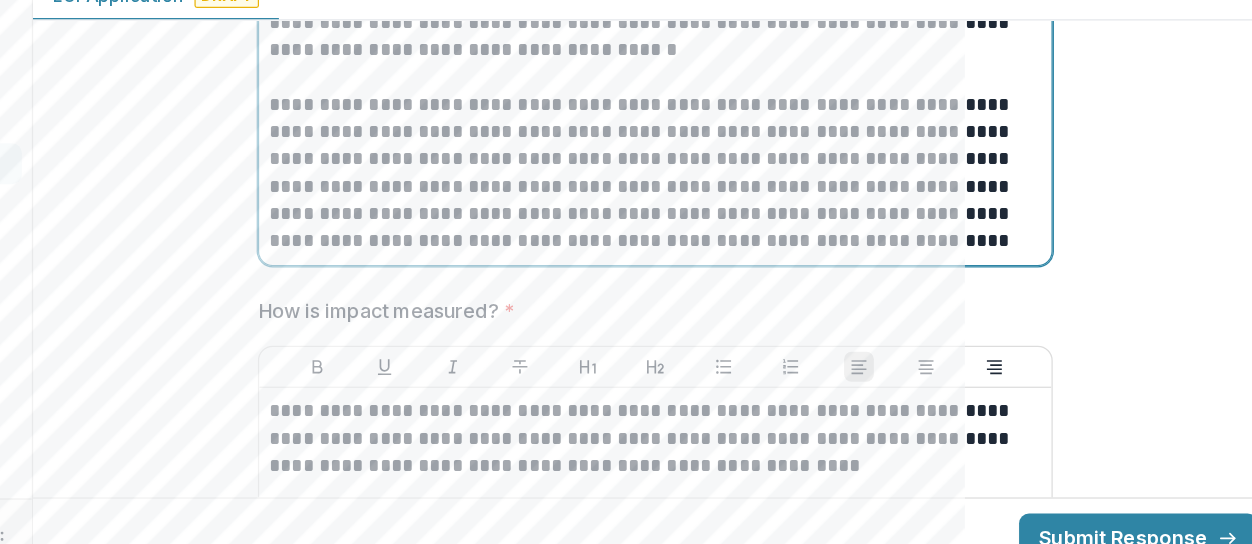 click on "**********" at bounding box center [751, 218] 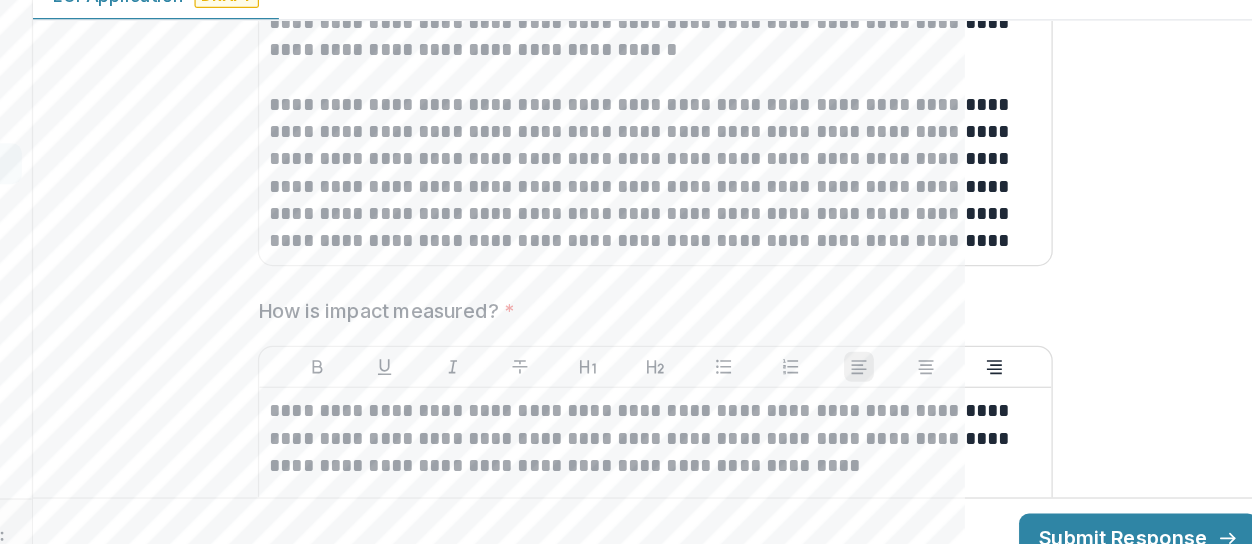click on "**********" at bounding box center (751, -265) 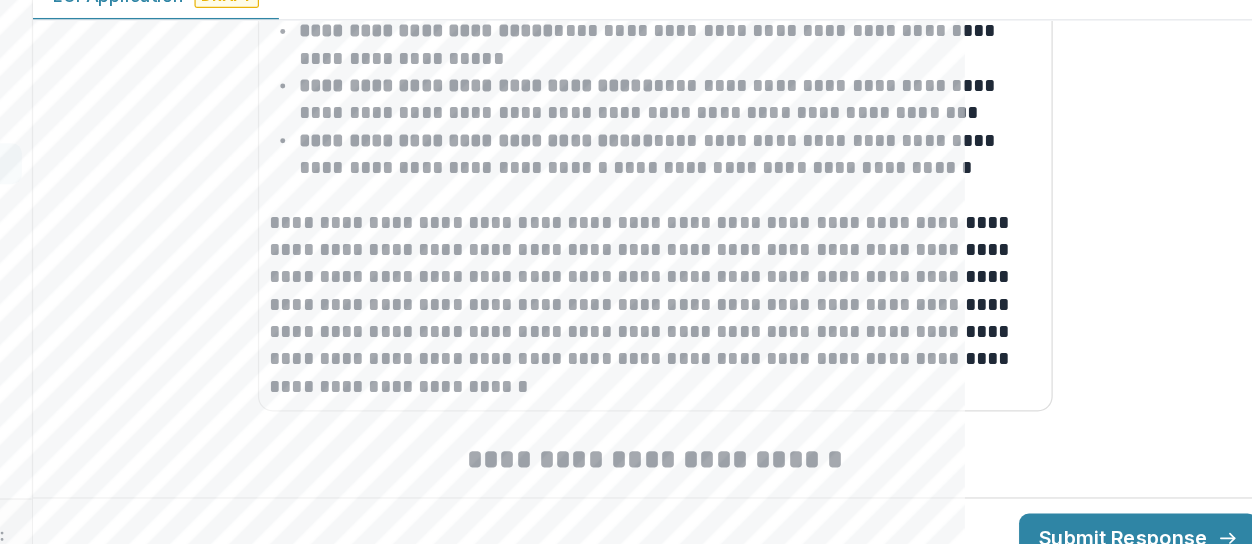 scroll, scrollTop: 5002, scrollLeft: 0, axis: vertical 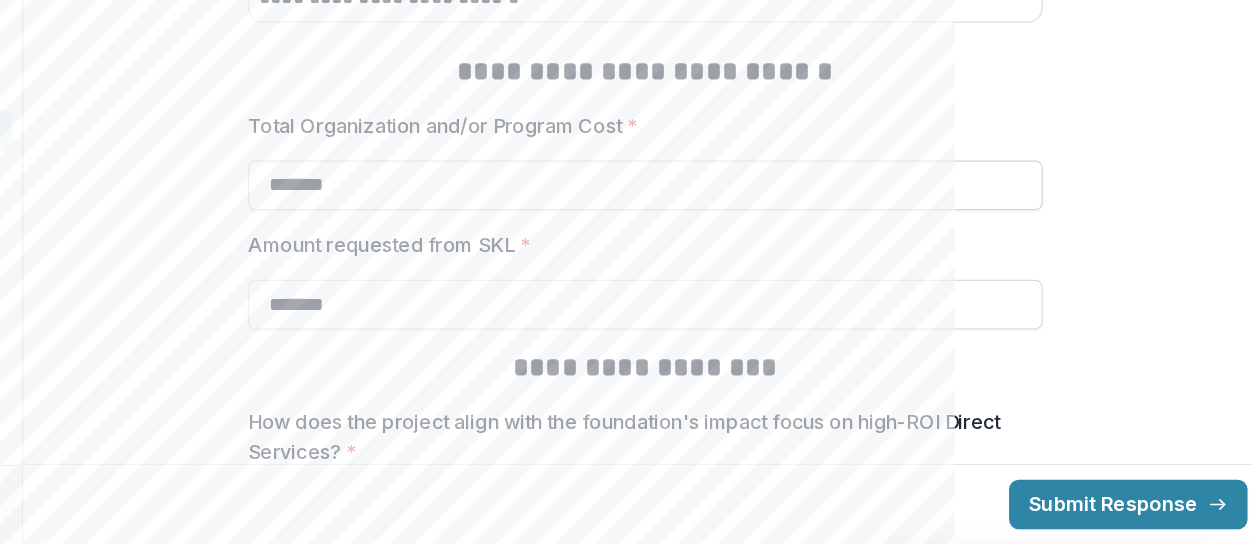 click on "*******" at bounding box center (751, 255) 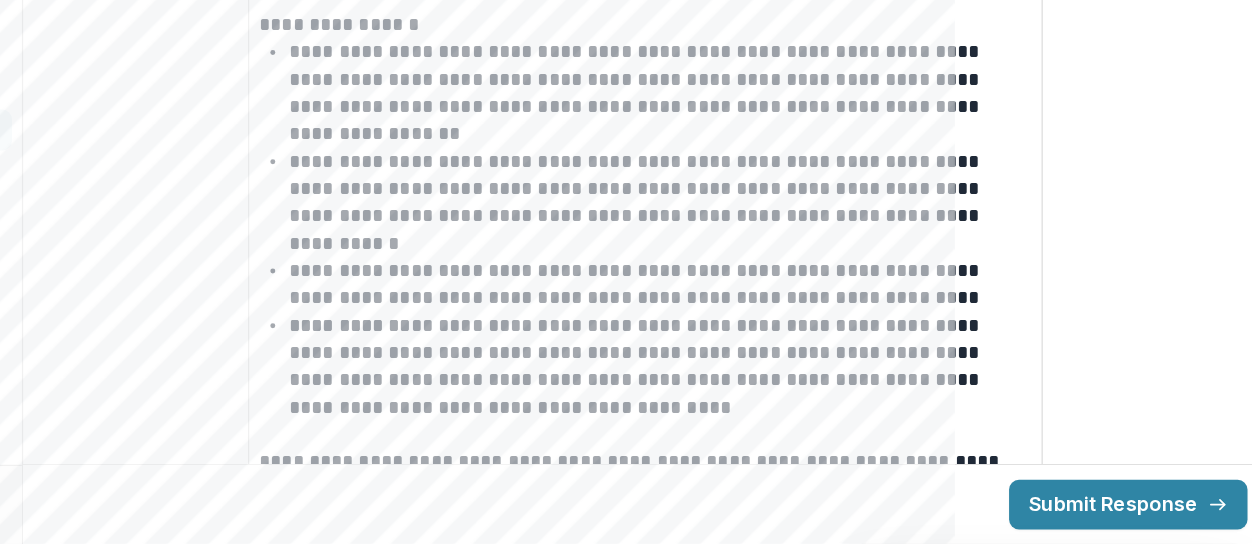 scroll, scrollTop: 5956, scrollLeft: 0, axis: vertical 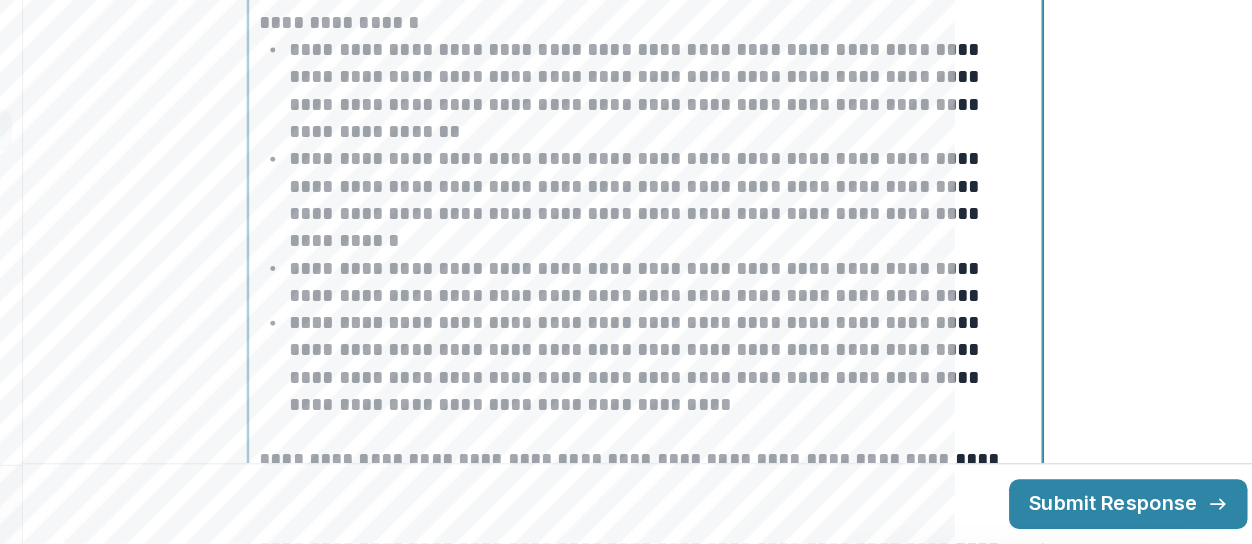 click on "**********" at bounding box center [763, 179] 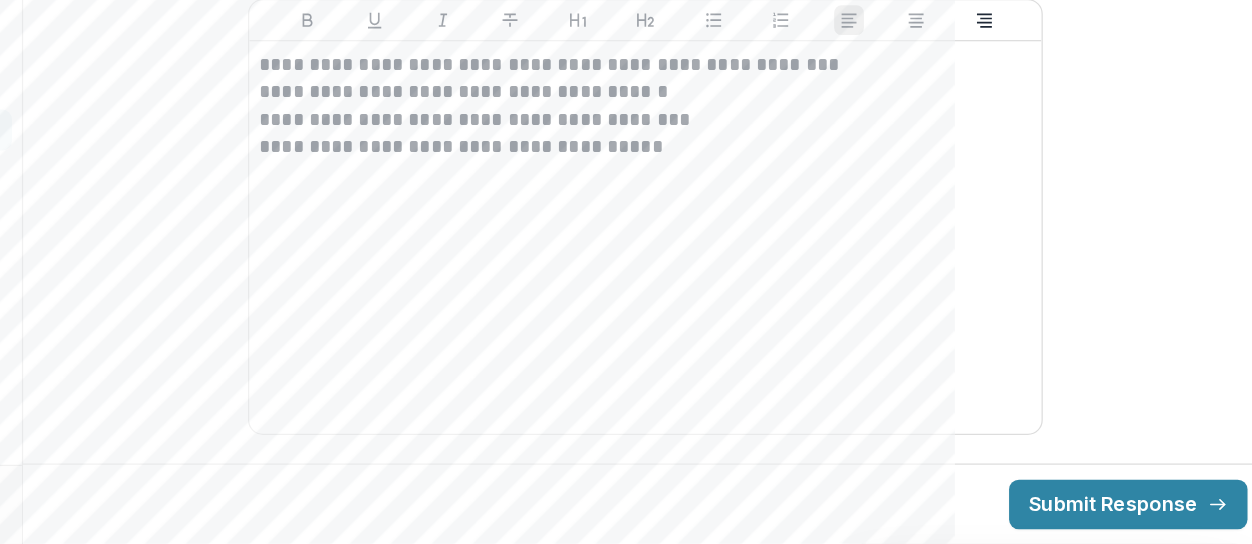 scroll, scrollTop: 7025, scrollLeft: 0, axis: vertical 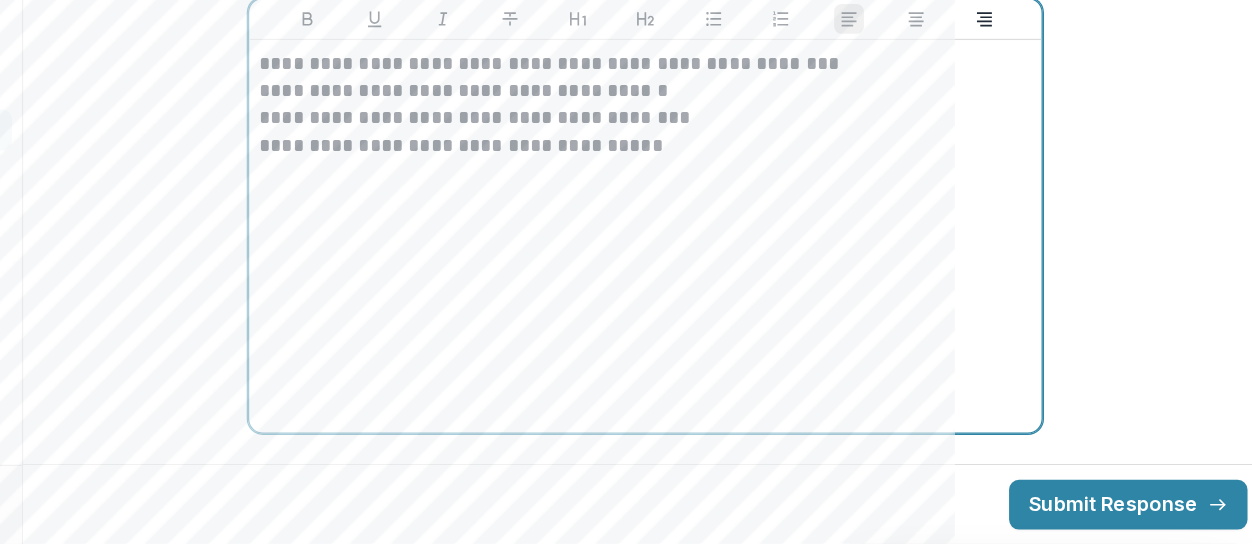 click on "**********" at bounding box center [751, 201] 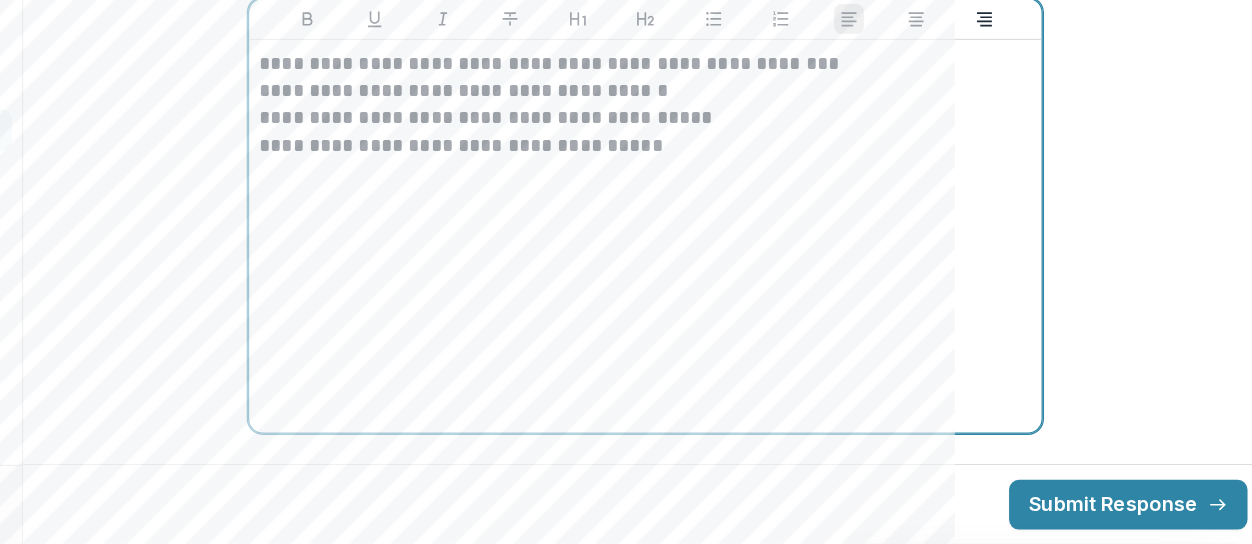 click on "**********" at bounding box center (751, 296) 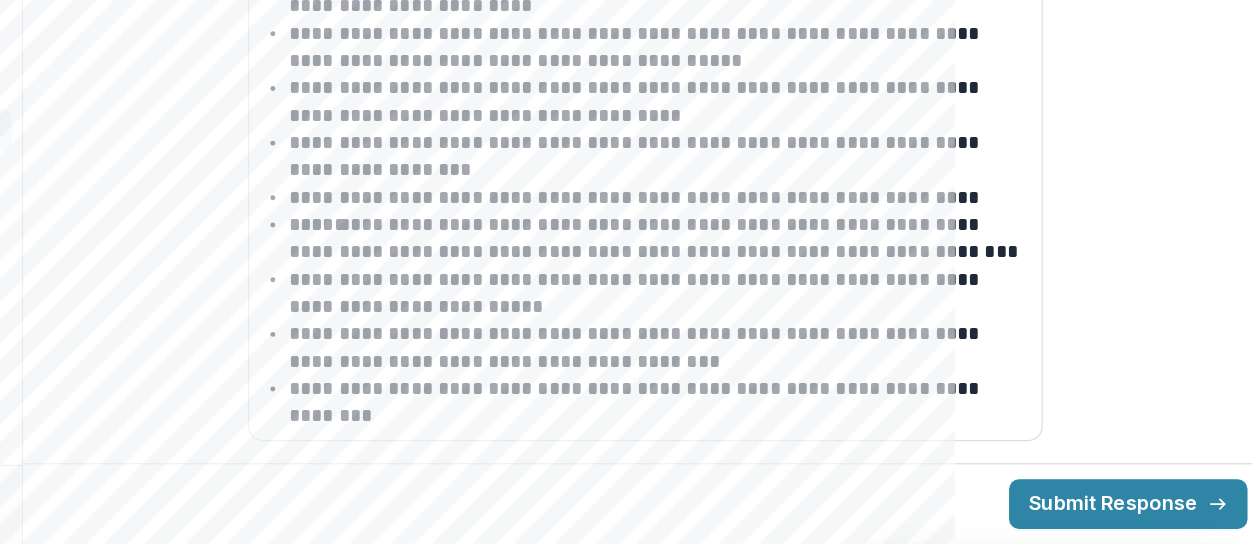scroll, scrollTop: 7595, scrollLeft: 0, axis: vertical 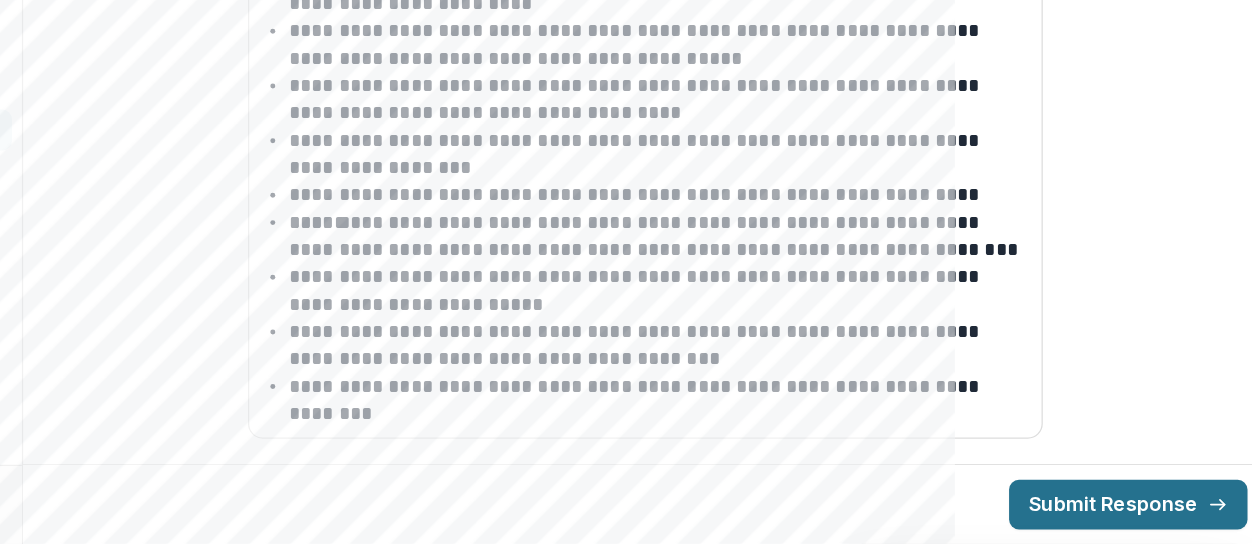 click on "Submit Response" at bounding box center [1140, 512] 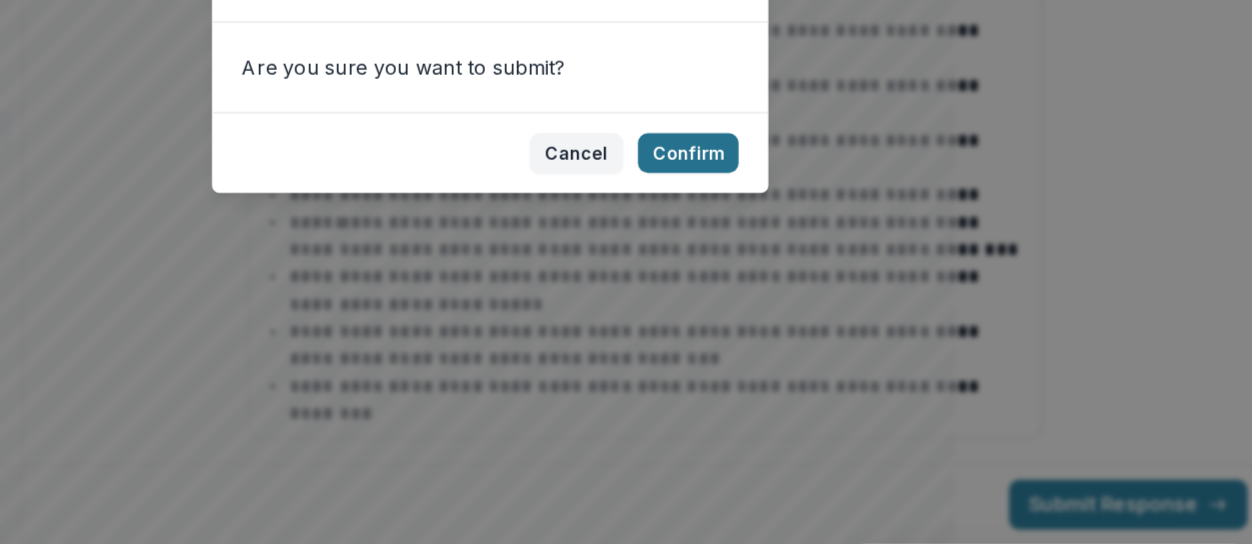 click on "Confirm" at bounding box center (785, 229) 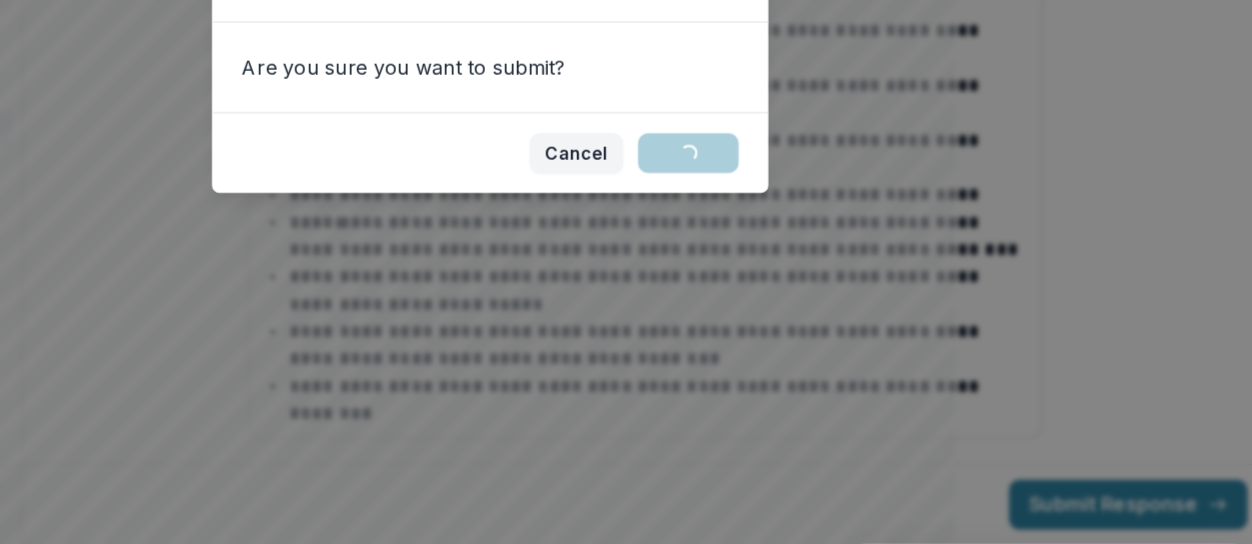 drag, startPoint x: 964, startPoint y: 259, endPoint x: 1041, endPoint y: 215, distance: 88.68484 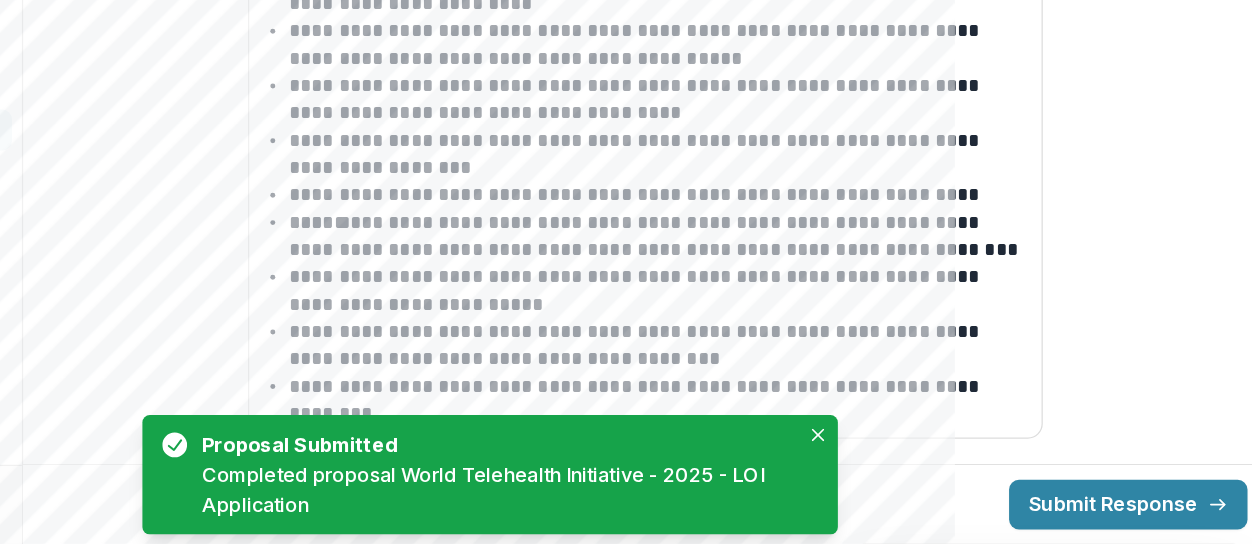 scroll, scrollTop: 0, scrollLeft: 0, axis: both 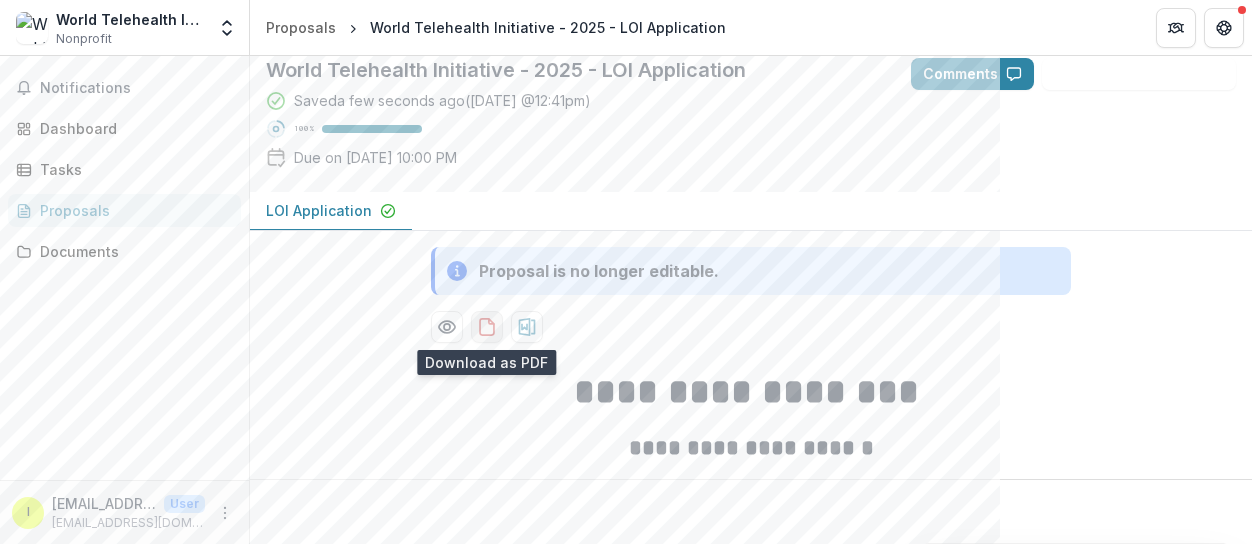 click 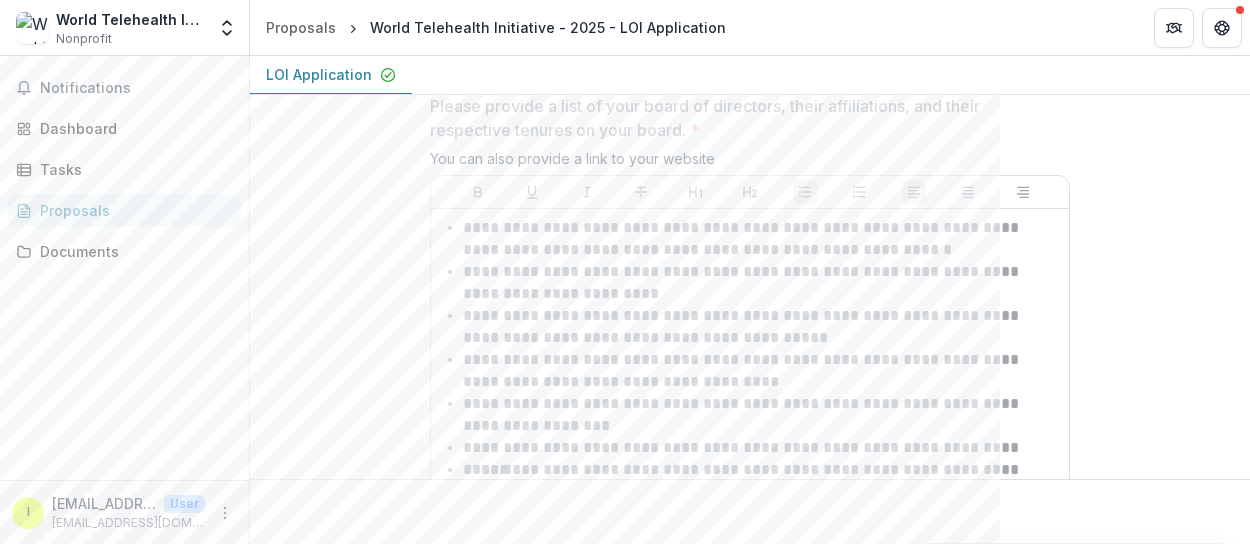 scroll, scrollTop: 7659, scrollLeft: 0, axis: vertical 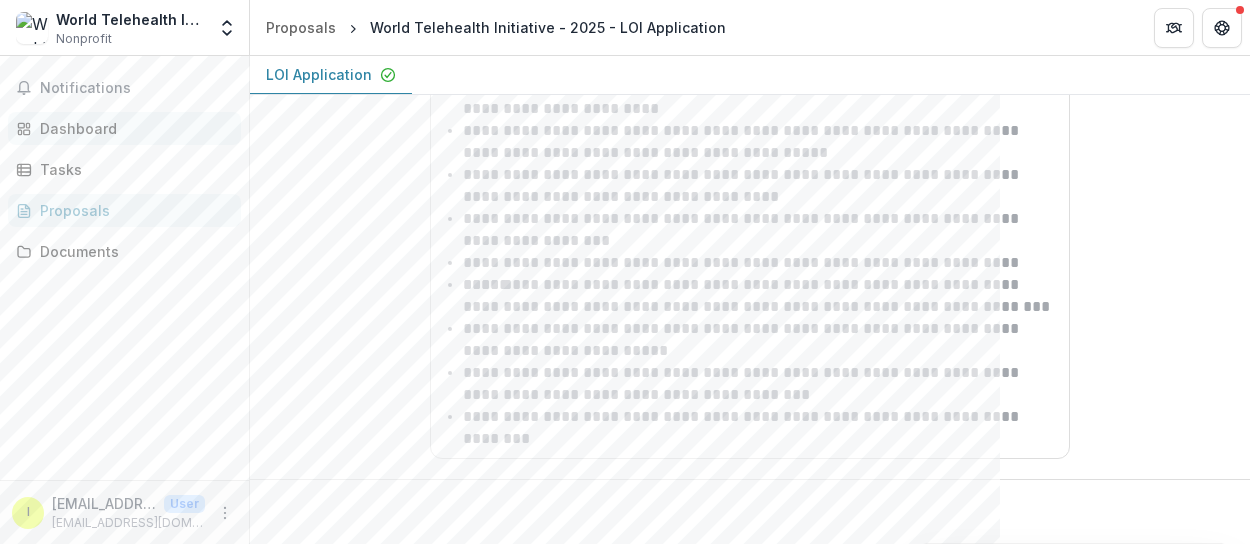 click on "Dashboard" at bounding box center (132, 128) 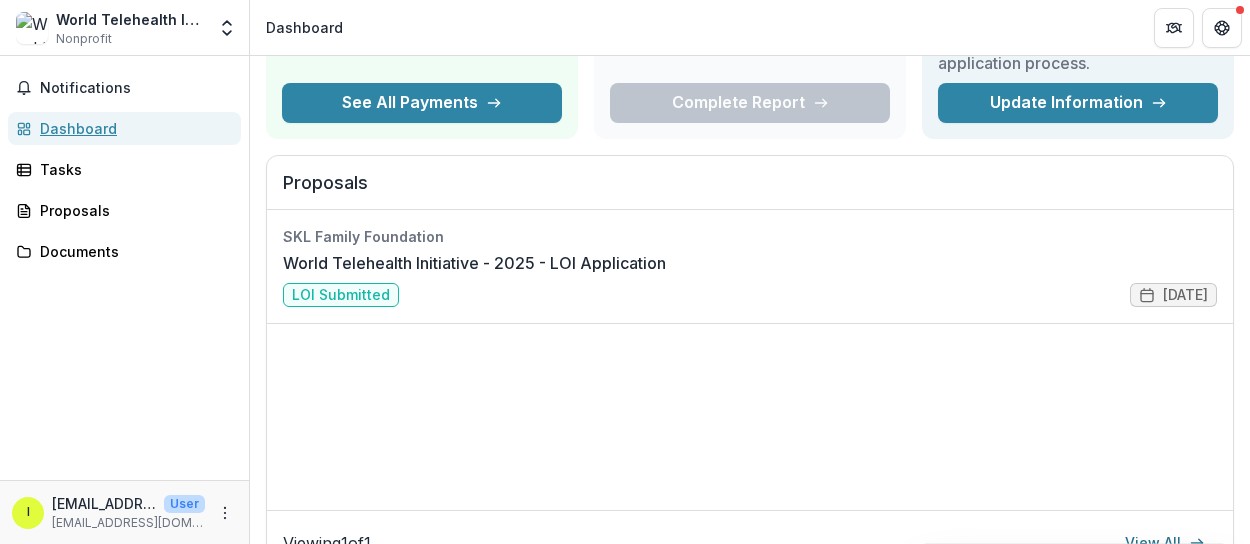scroll, scrollTop: 168, scrollLeft: 0, axis: vertical 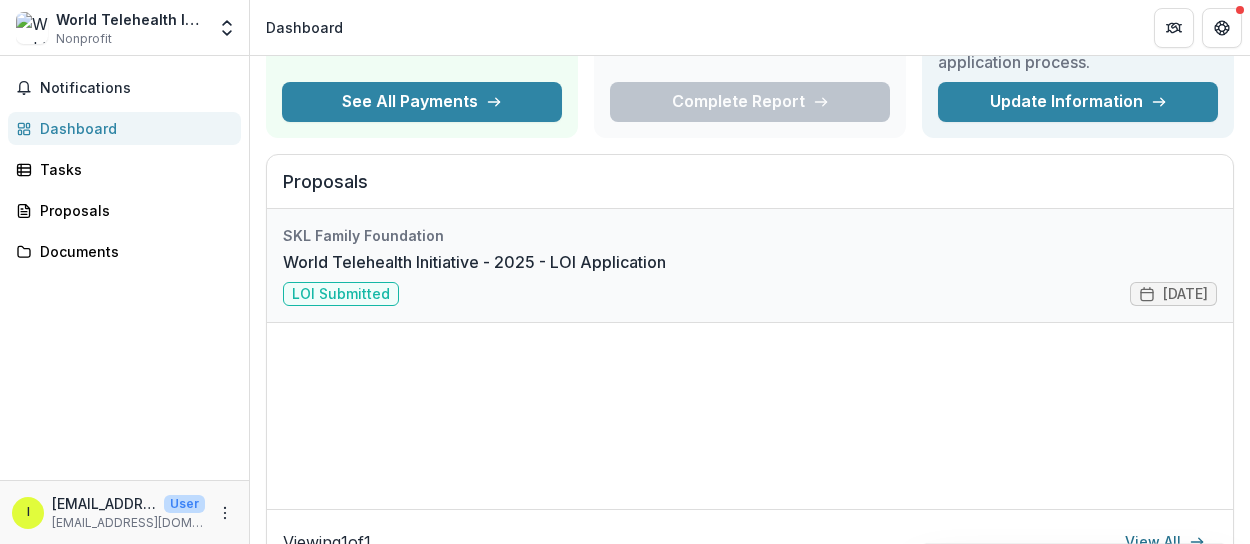 click on "World Telehealth Initiative - 2025 - LOI Application" at bounding box center (474, 262) 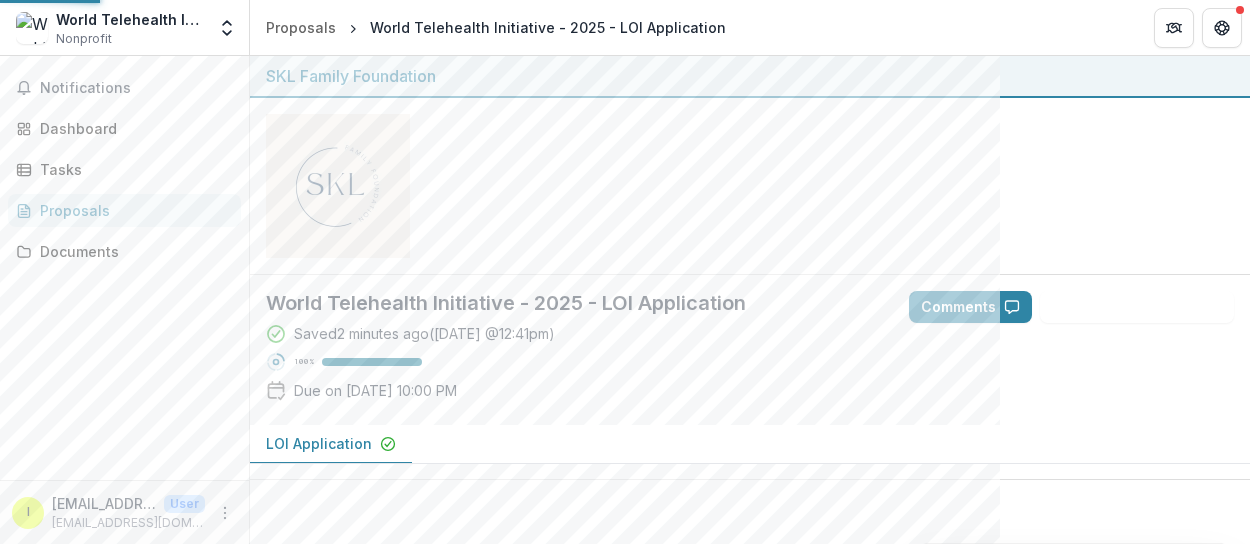 scroll, scrollTop: 0, scrollLeft: 0, axis: both 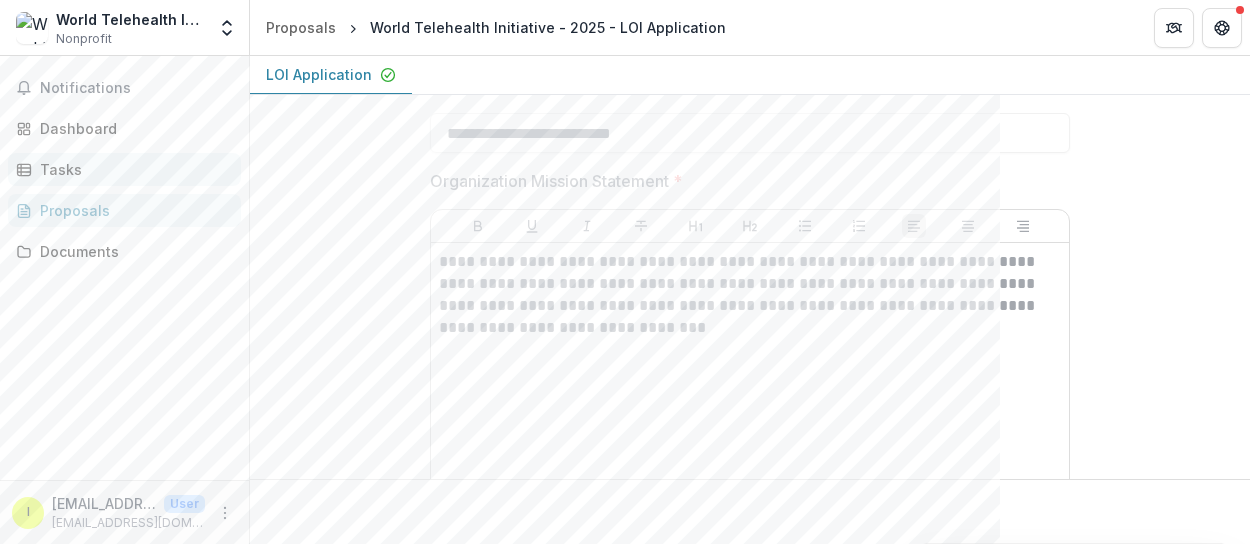 click on "Tasks" at bounding box center [132, 169] 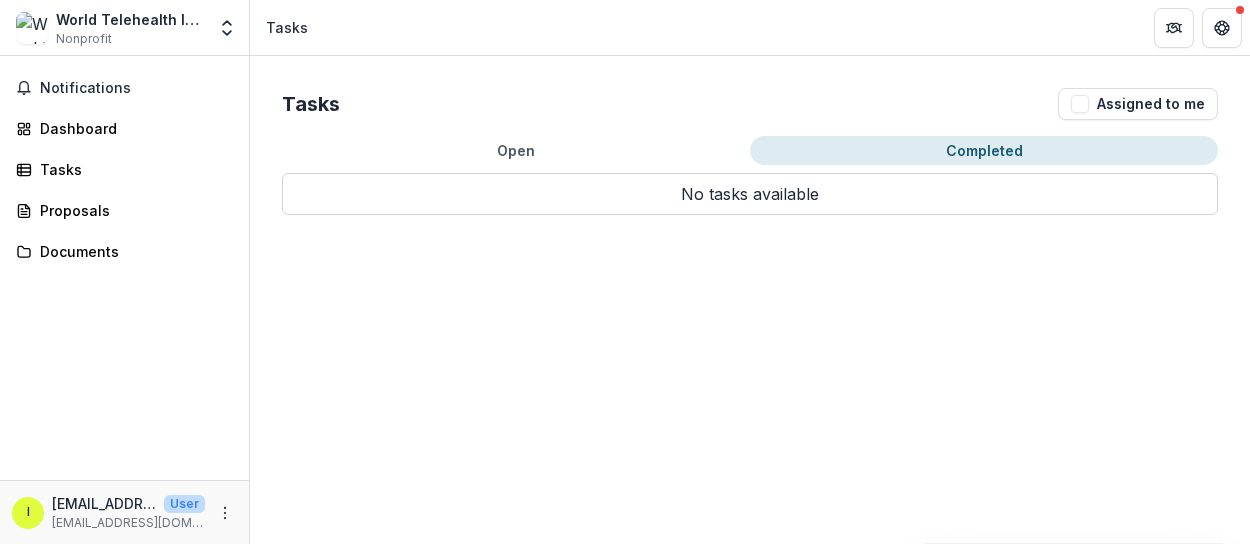 click on "Completed" at bounding box center [984, 150] 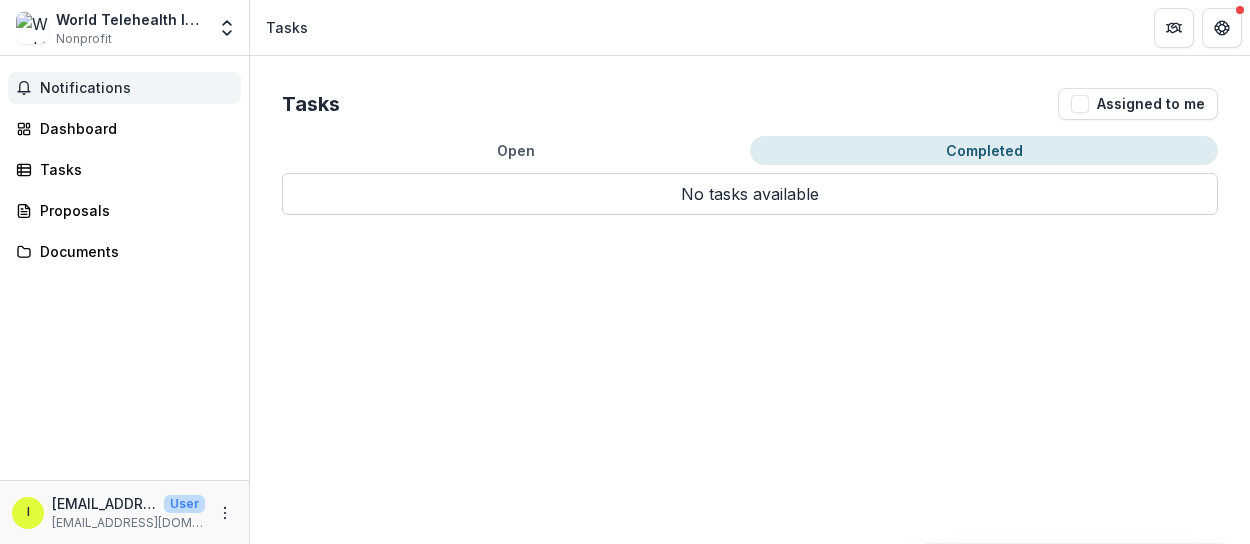 click on "Notifications" at bounding box center [136, 88] 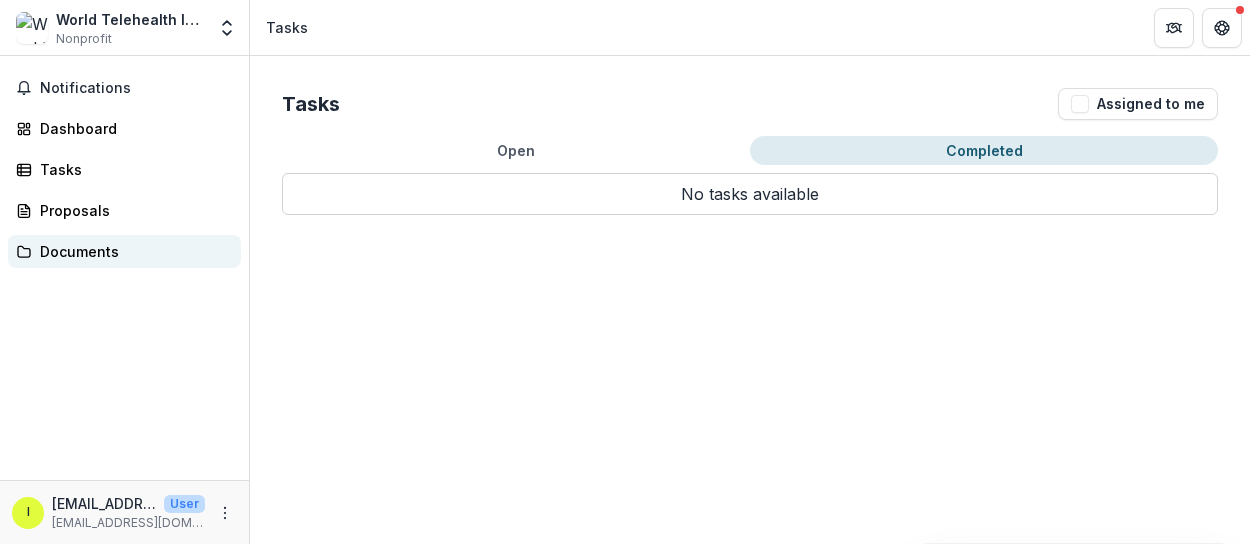 click on "Documents" at bounding box center (132, 251) 